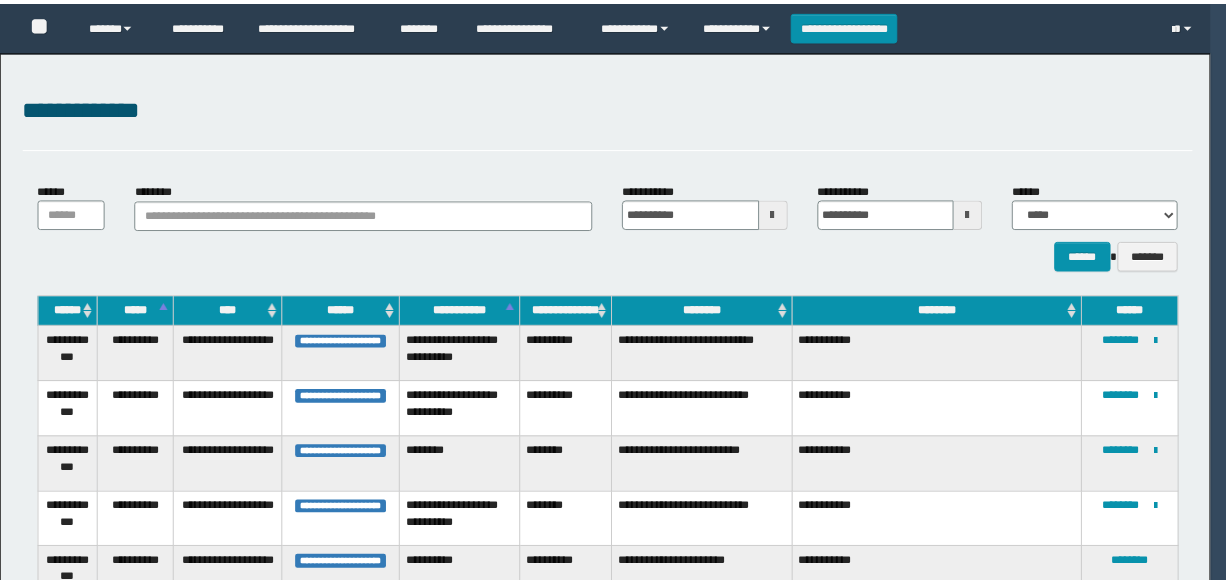 scroll, scrollTop: 139, scrollLeft: 0, axis: vertical 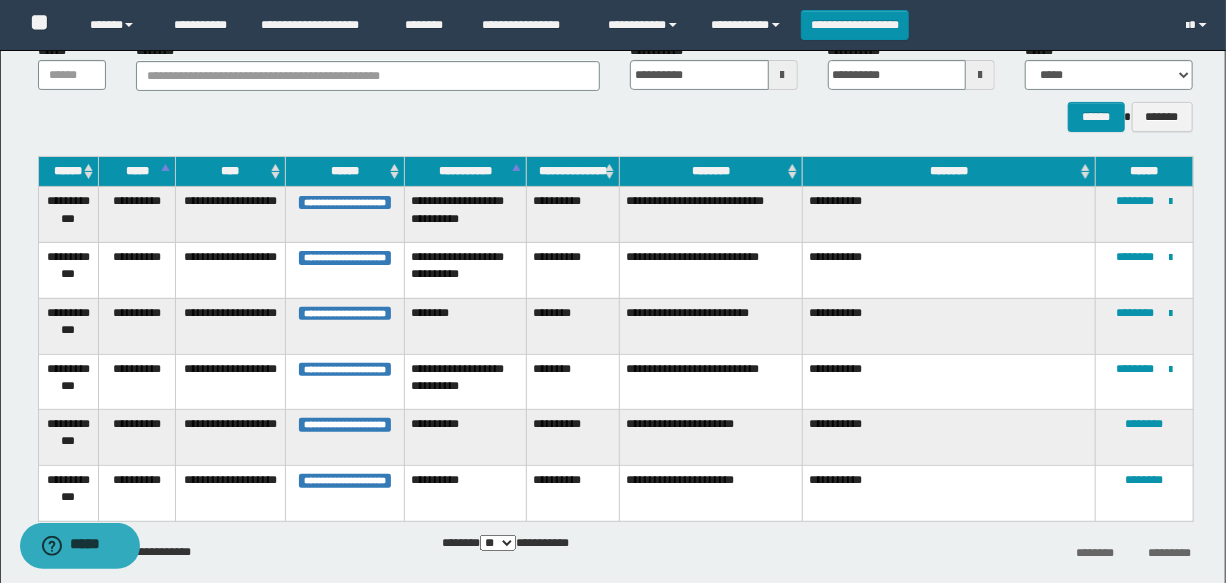 click on "********" at bounding box center [1145, 438] 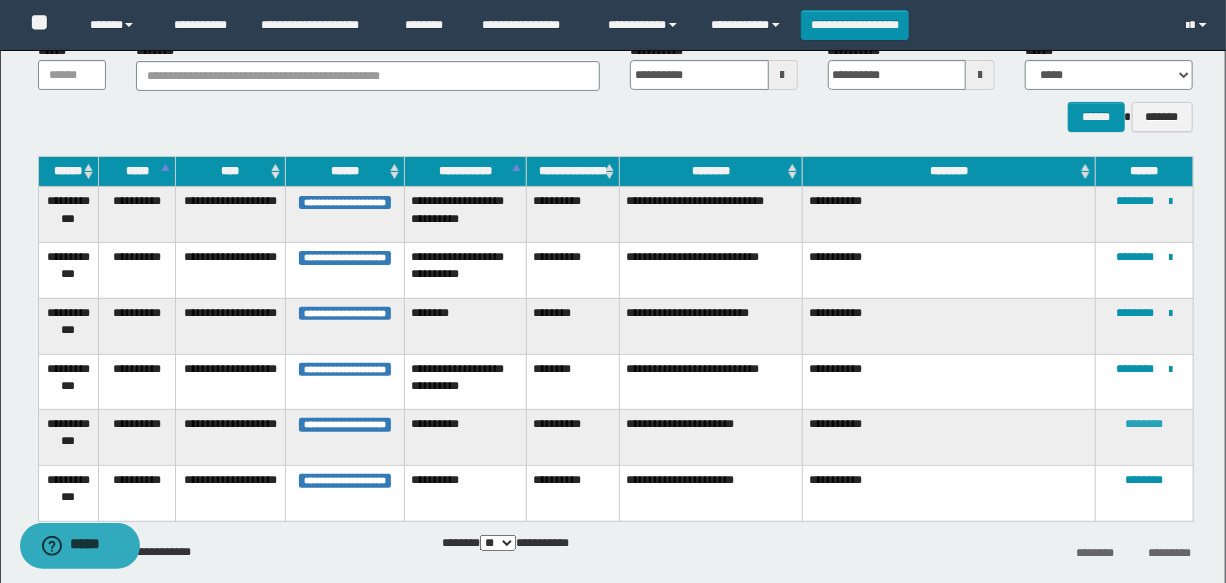 click on "********" at bounding box center [1144, 424] 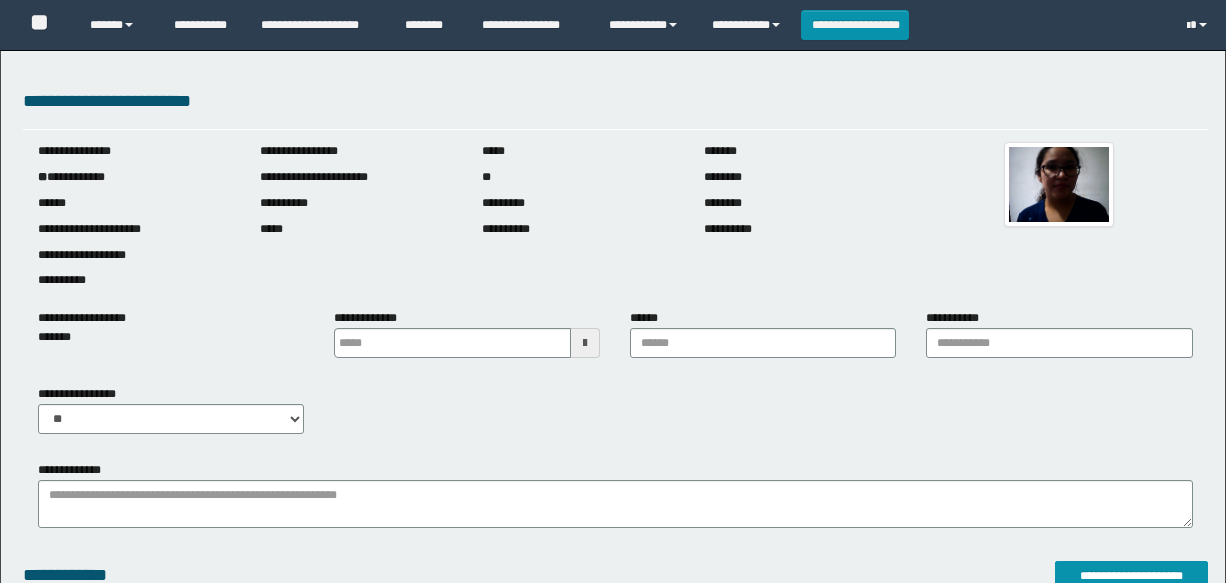 scroll, scrollTop: 0, scrollLeft: 0, axis: both 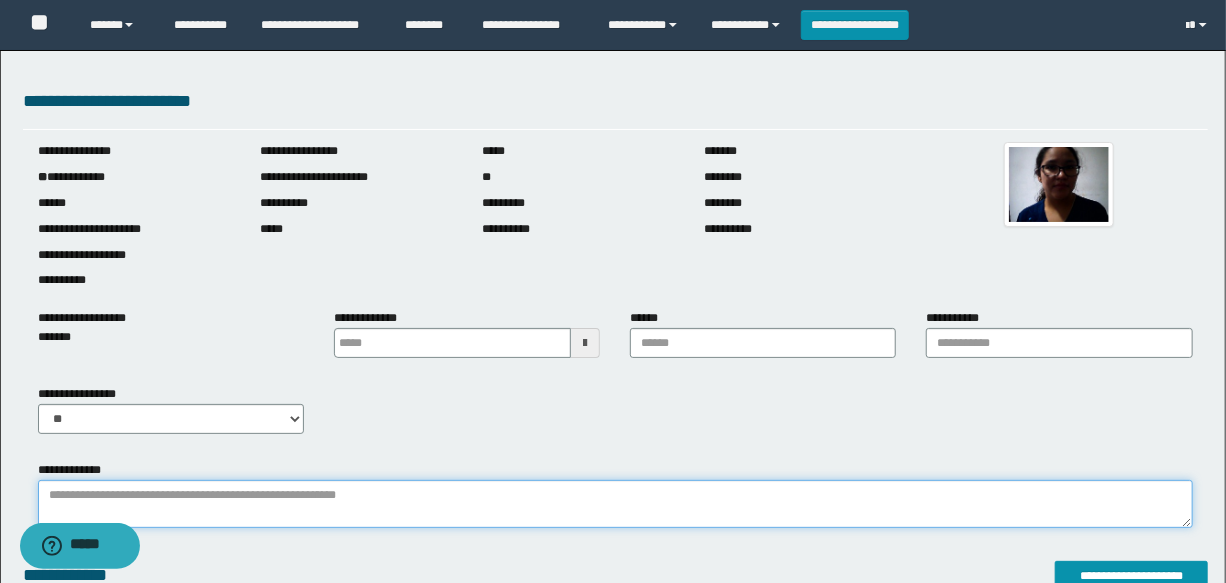 click on "**********" at bounding box center [615, 504] 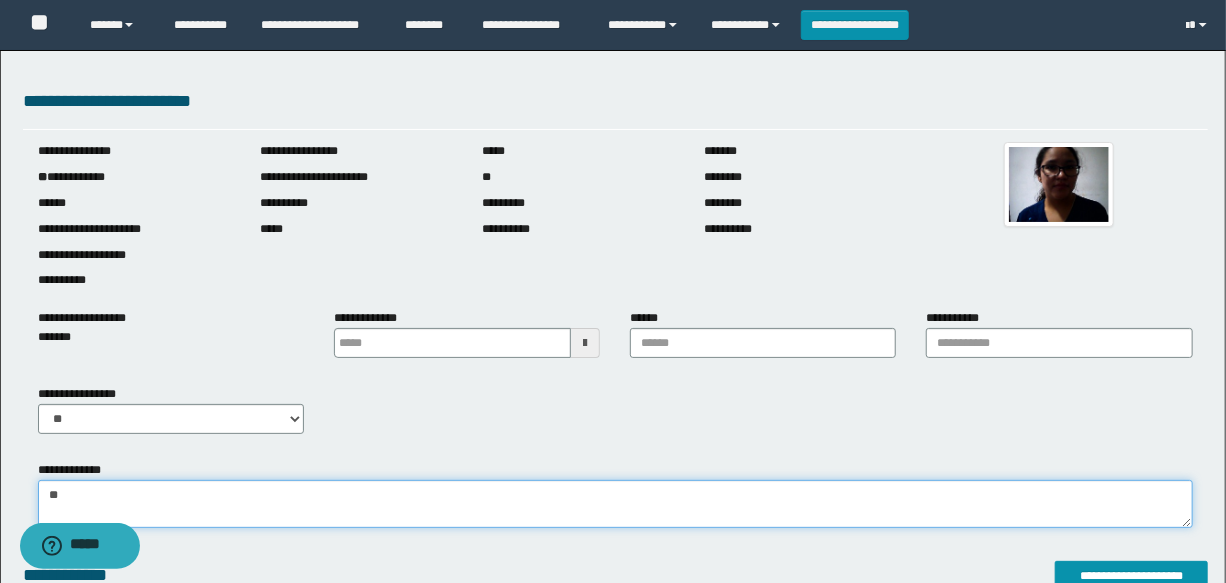type on "*" 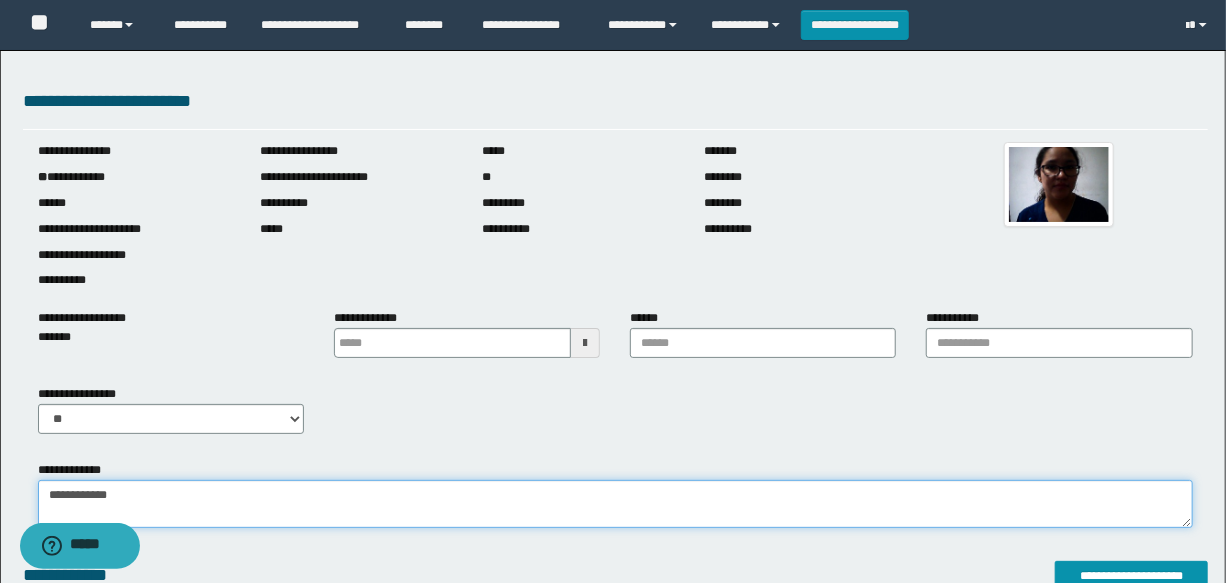 type on "**********" 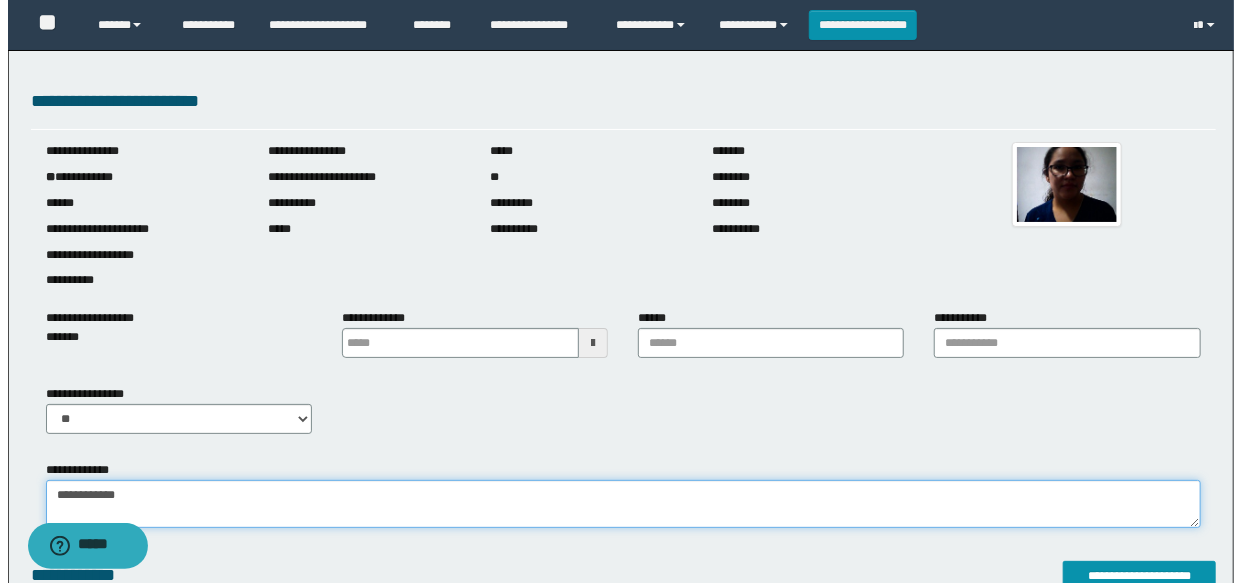 scroll, scrollTop: 181, scrollLeft: 0, axis: vertical 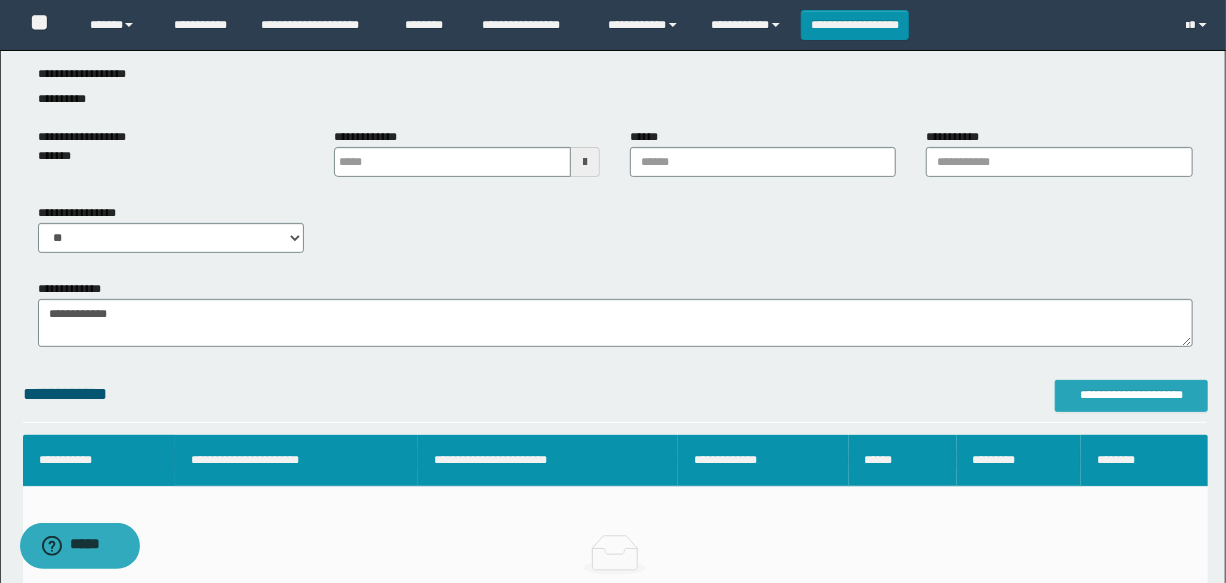 click on "**********" at bounding box center (1131, 395) 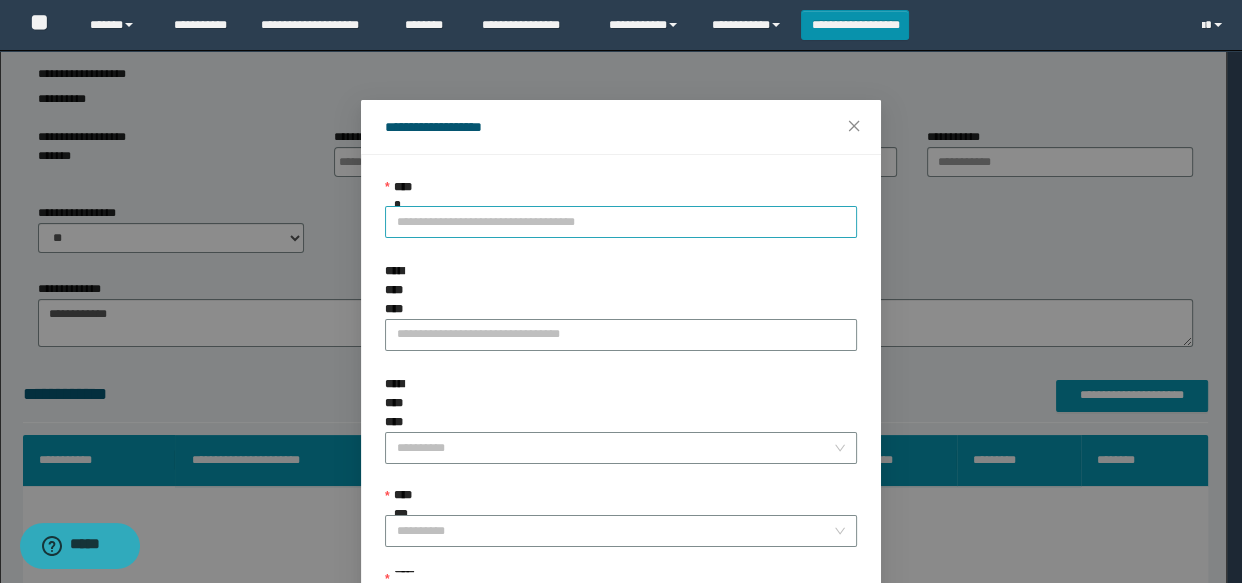 click on "**********" at bounding box center [621, 222] 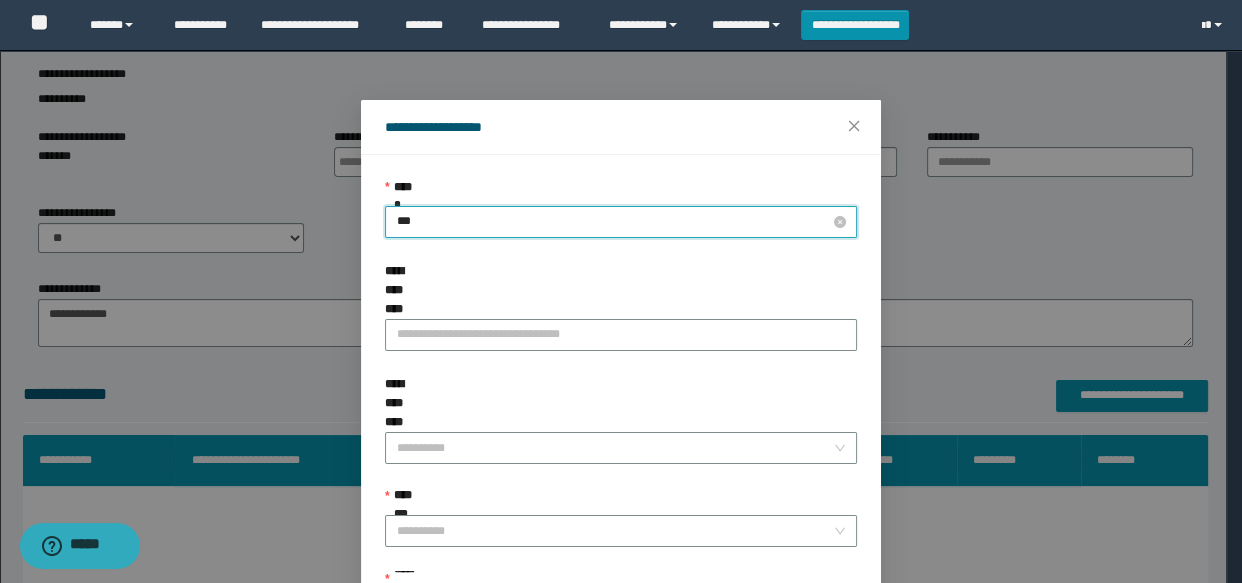 type on "****" 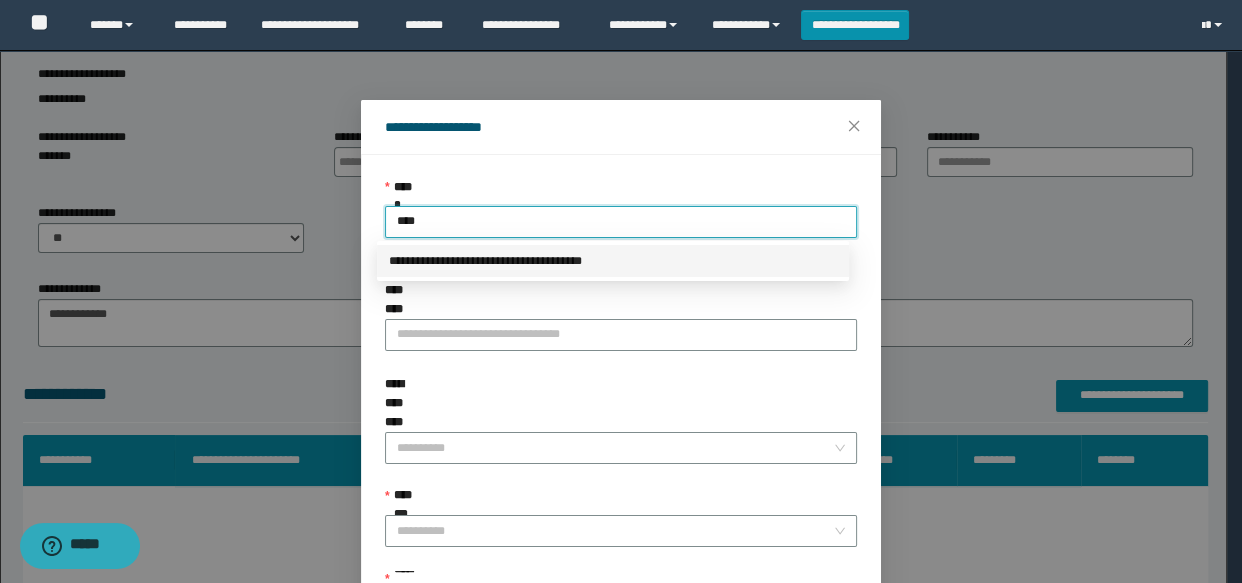 click on "**********" at bounding box center [613, 261] 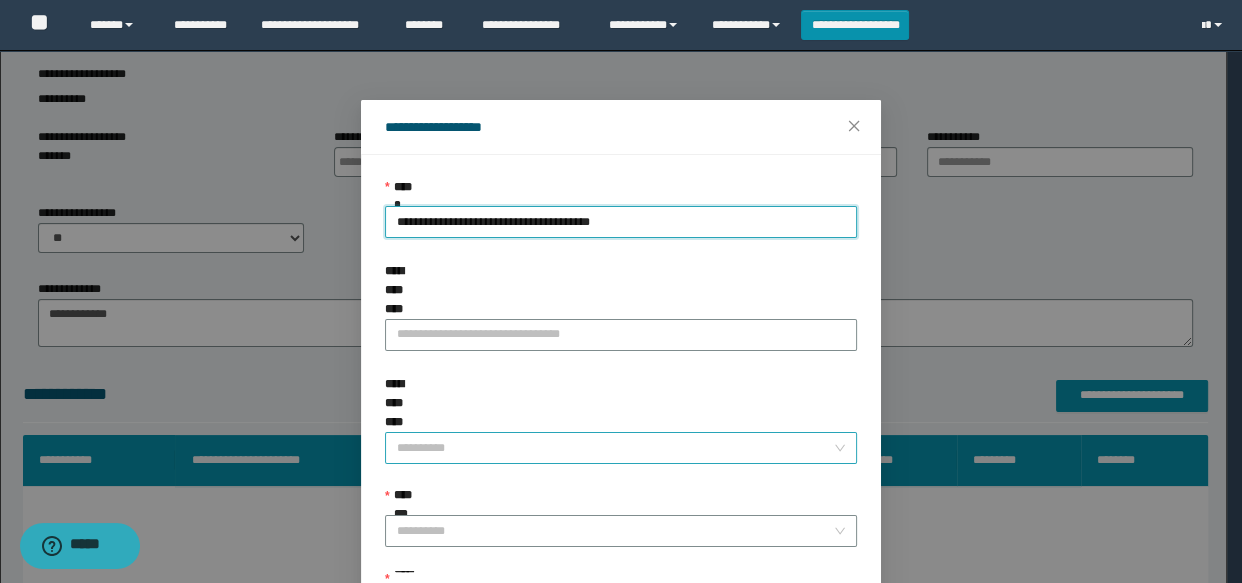 click on "**********" at bounding box center [615, 448] 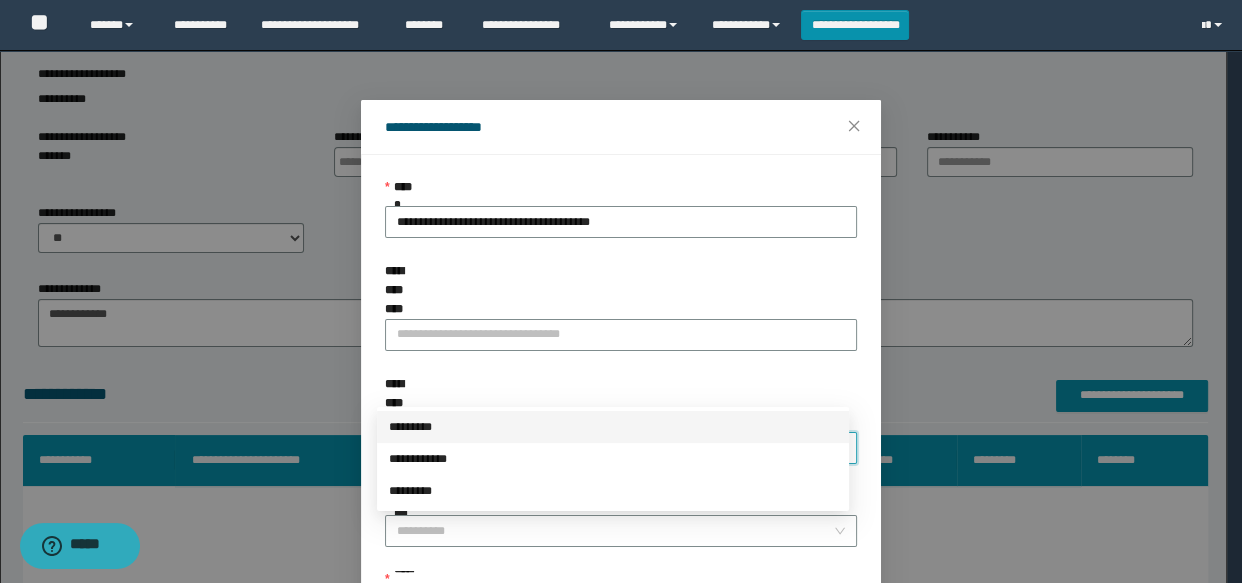 click on "*********" at bounding box center (613, 427) 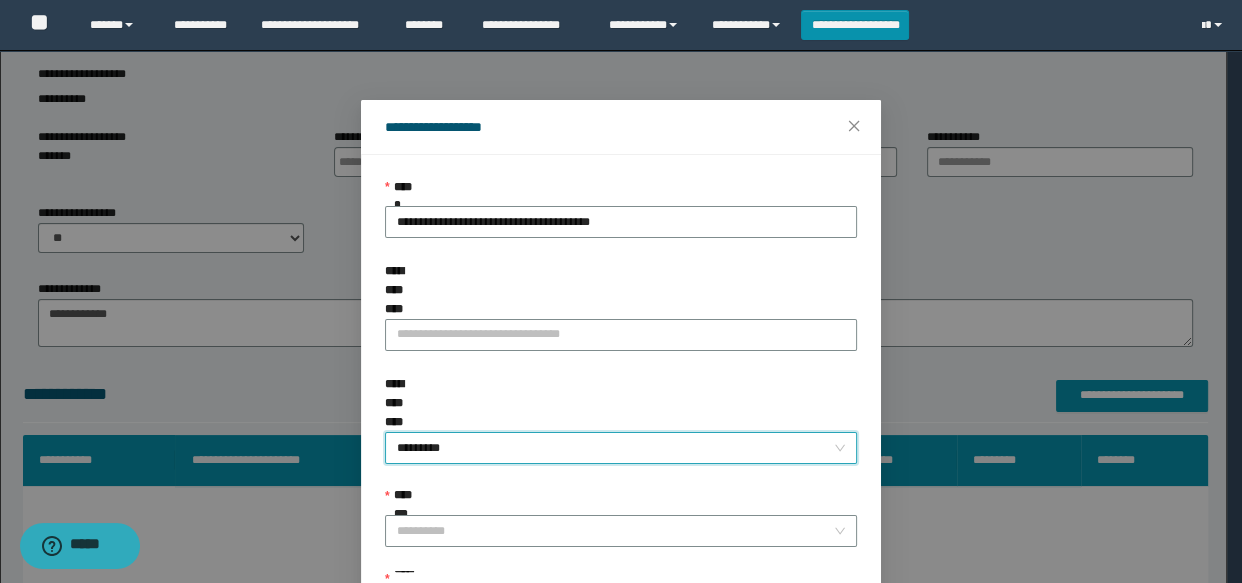 scroll, scrollTop: 168, scrollLeft: 0, axis: vertical 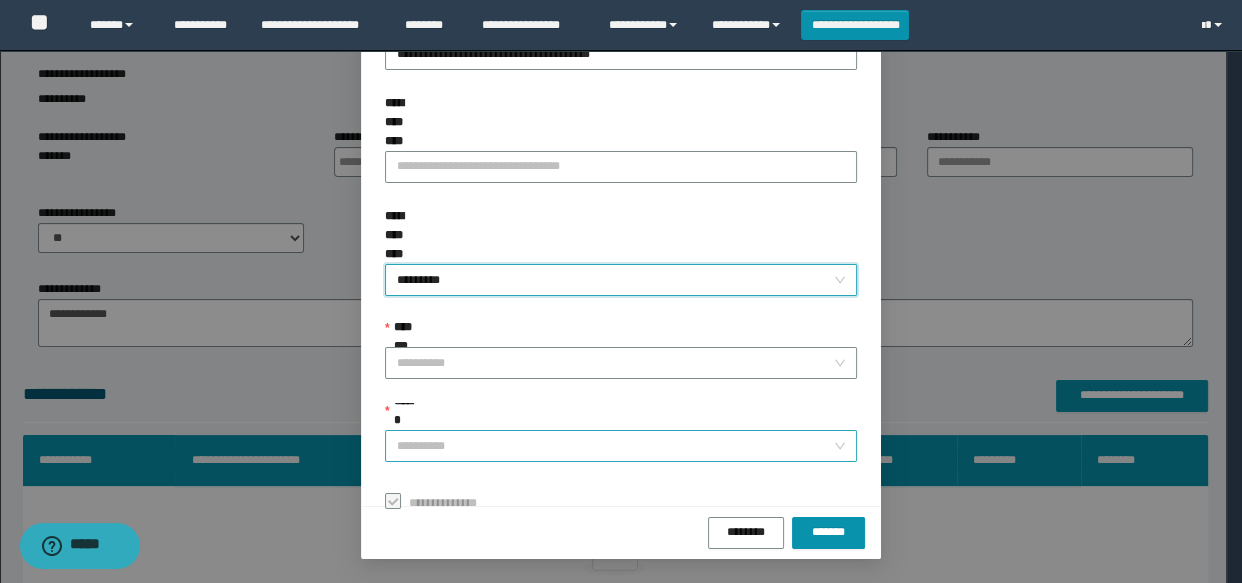 click on "******" at bounding box center [615, 446] 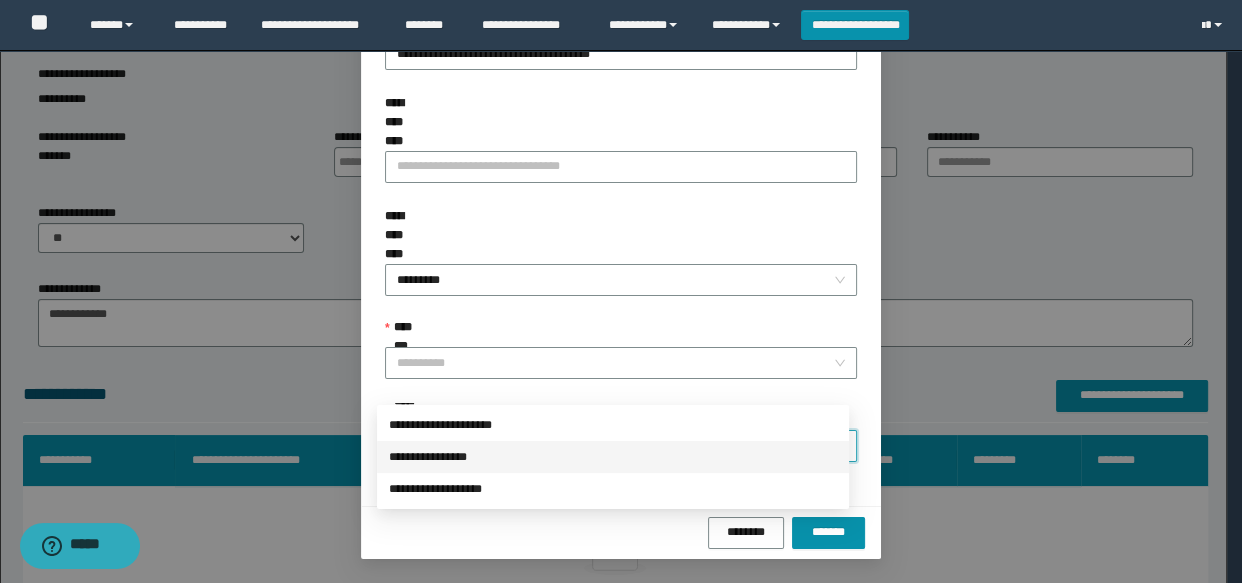 click on "**********" at bounding box center [613, 457] 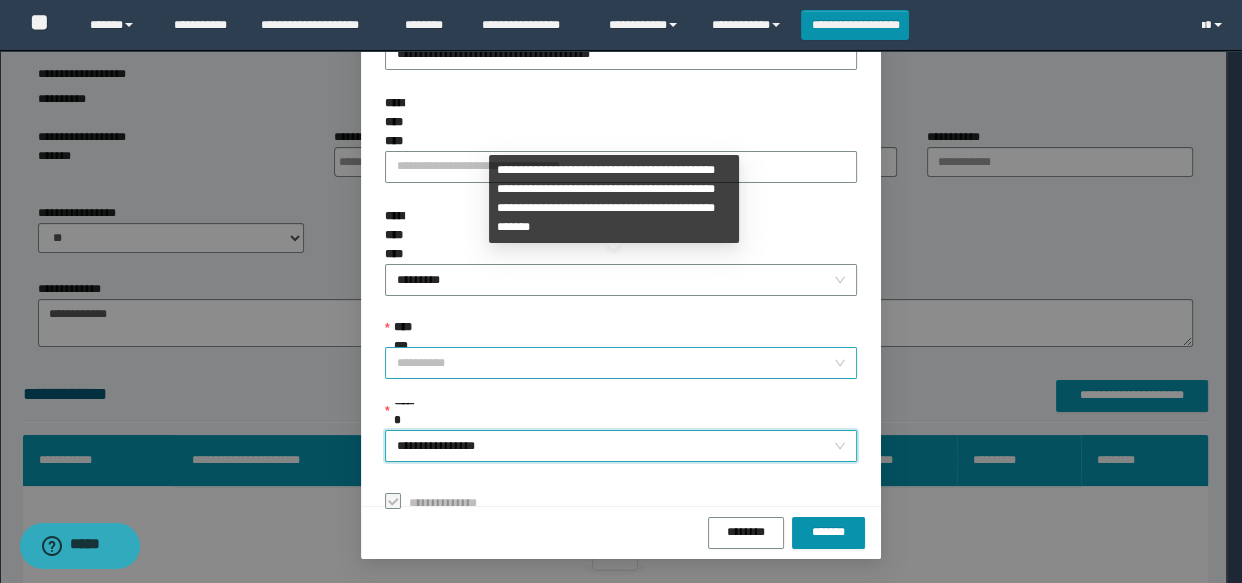 click on "**********" at bounding box center [615, 363] 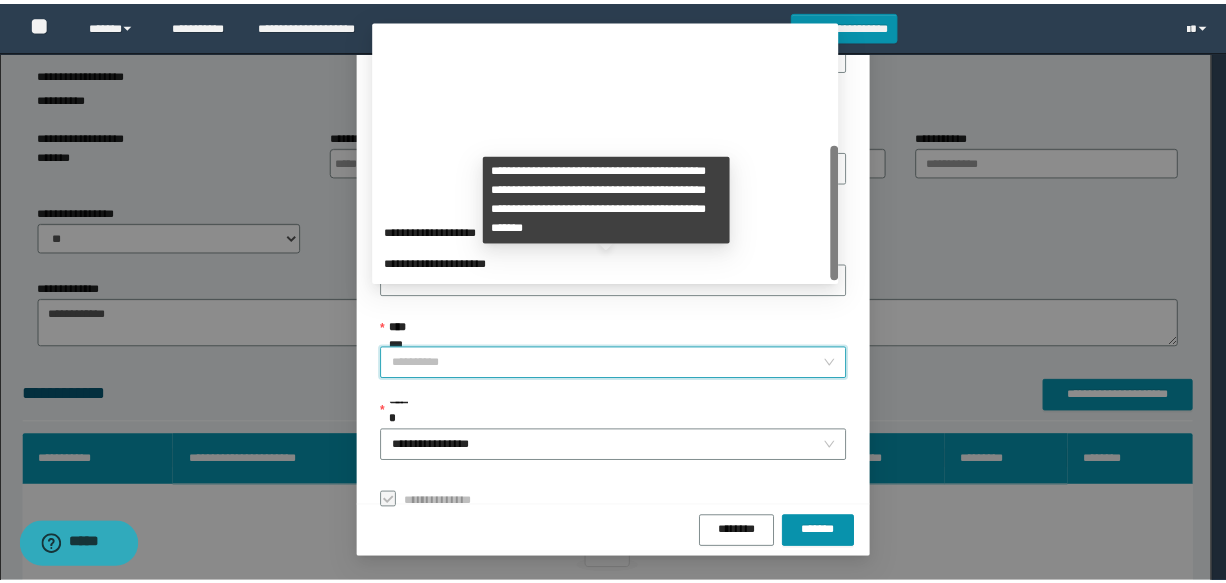 scroll, scrollTop: 223, scrollLeft: 0, axis: vertical 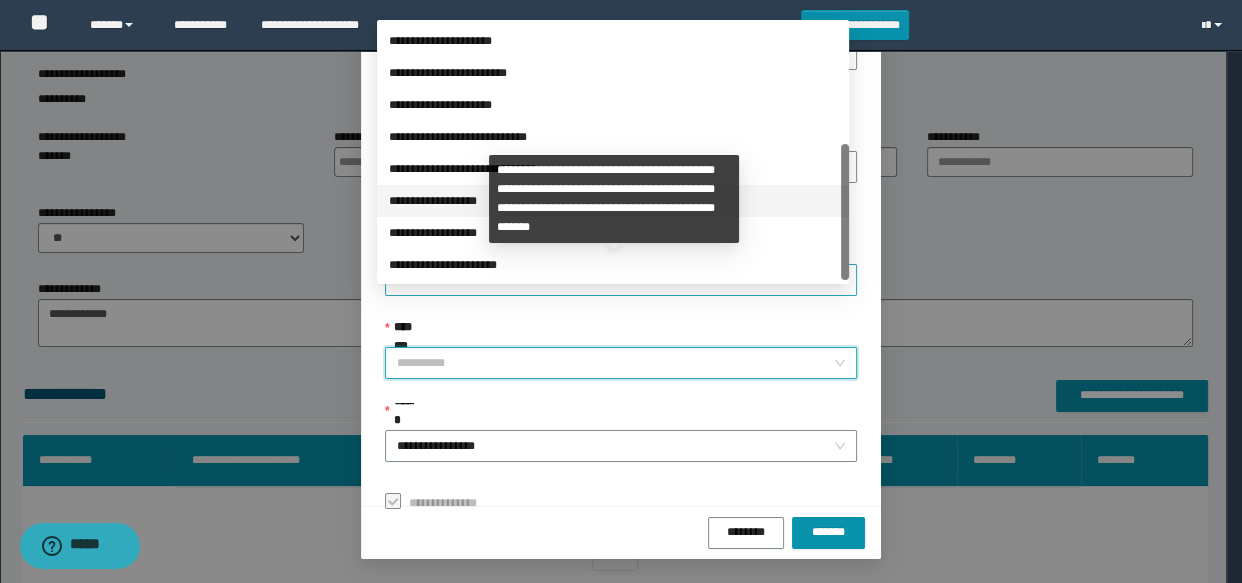 drag, startPoint x: 439, startPoint y: 200, endPoint x: 460, endPoint y: 210, distance: 23.259407 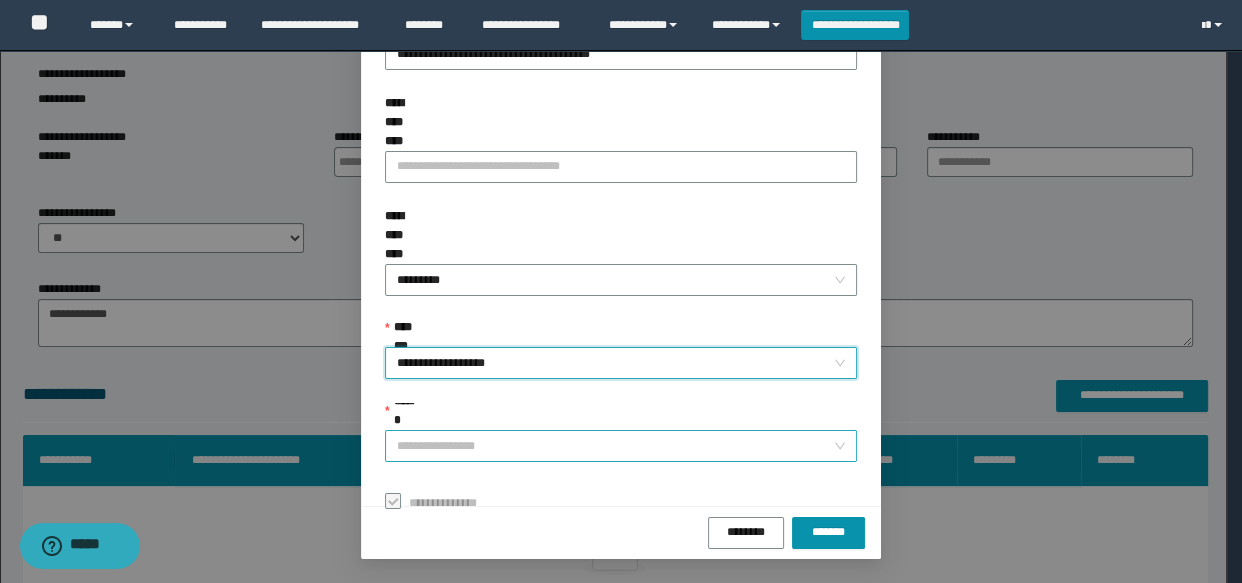 click on "**********" at bounding box center (621, 446) 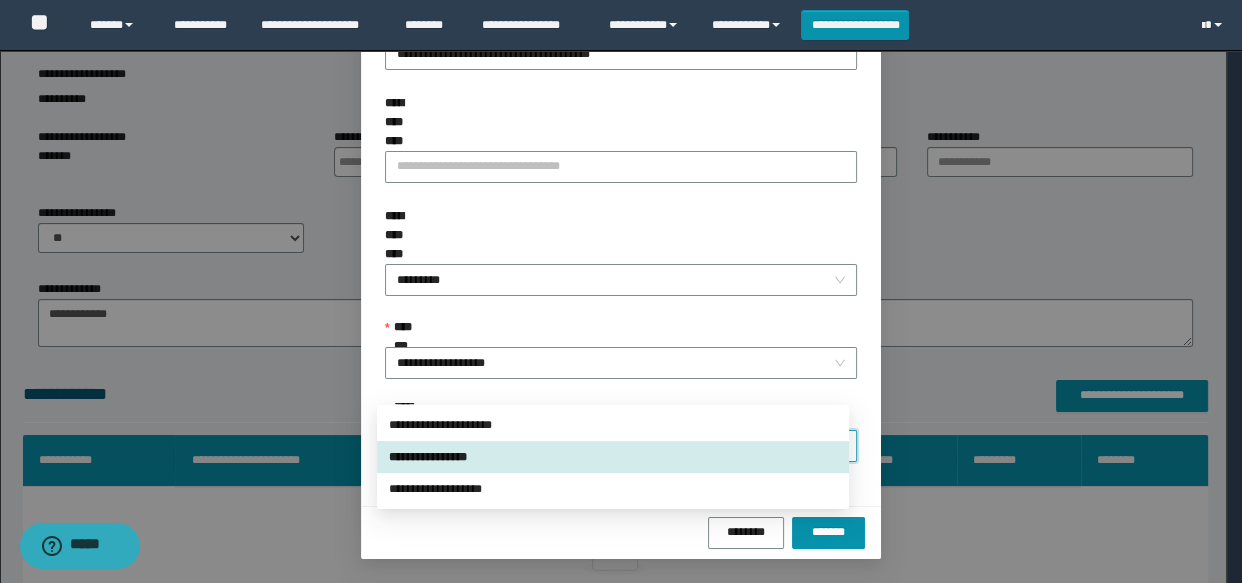 click on "**********" at bounding box center (613, 457) 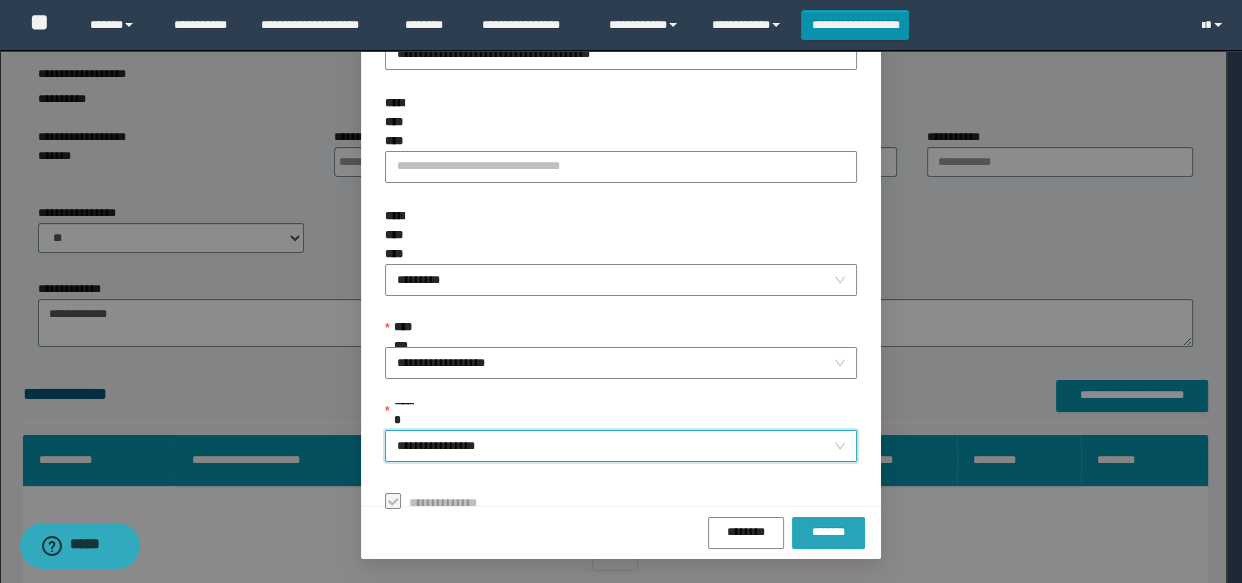 click on "*******" at bounding box center [828, 533] 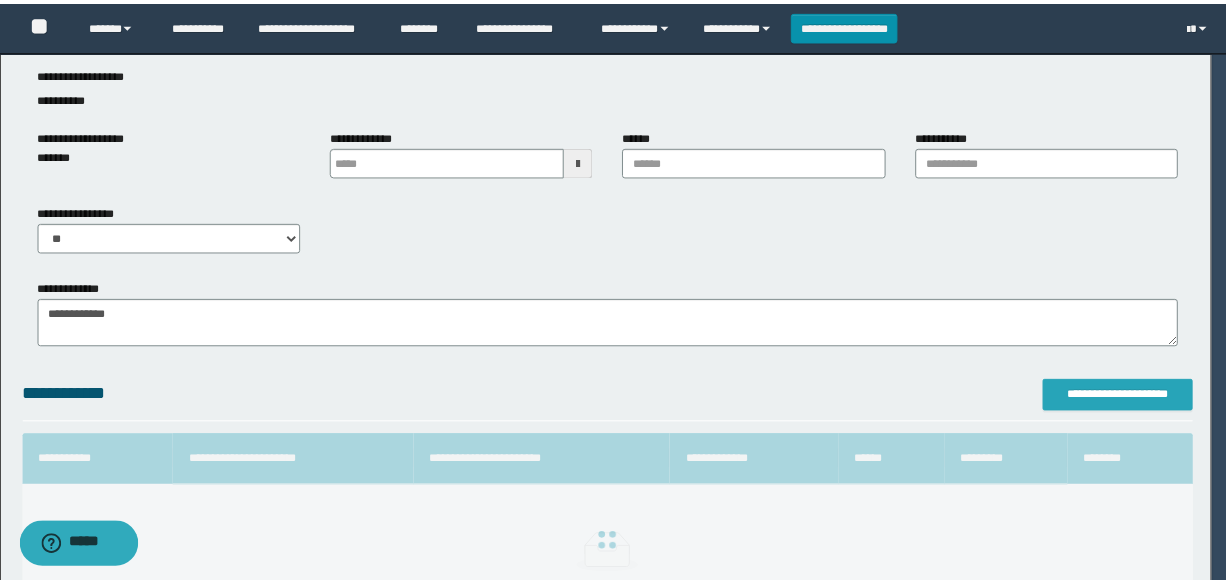 scroll, scrollTop: 0, scrollLeft: 0, axis: both 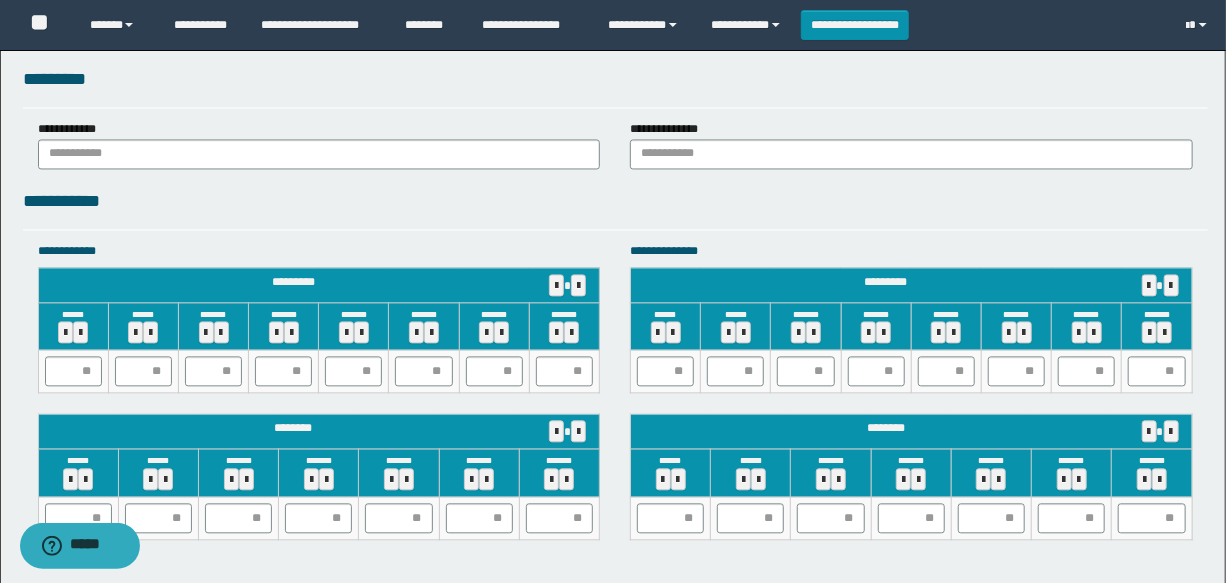 click on "**********" at bounding box center (613, -18) 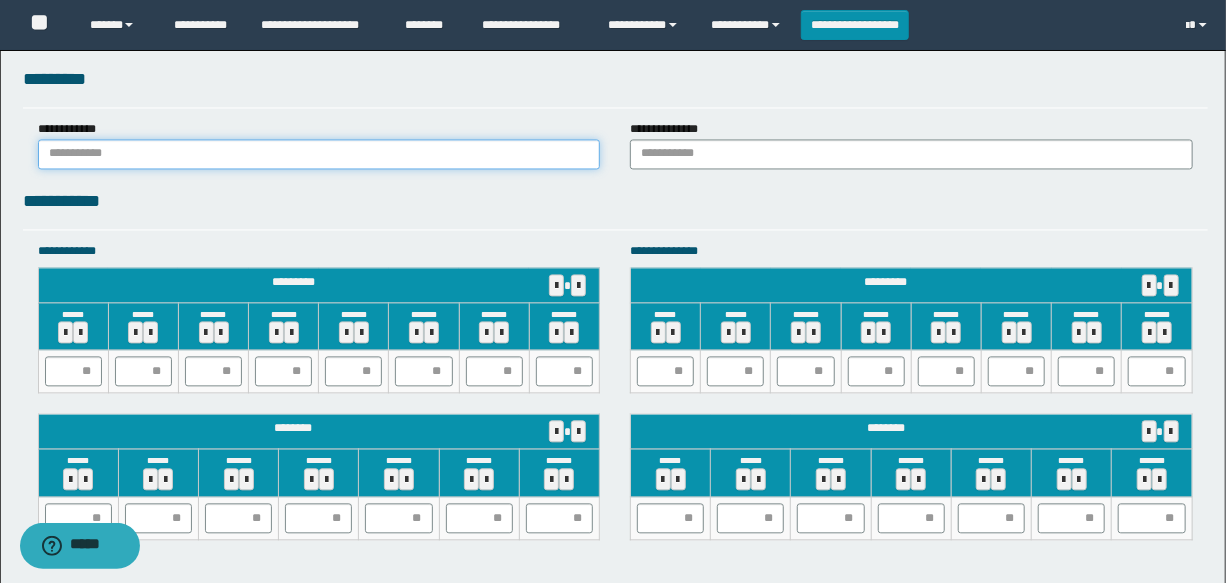 click at bounding box center (319, 154) 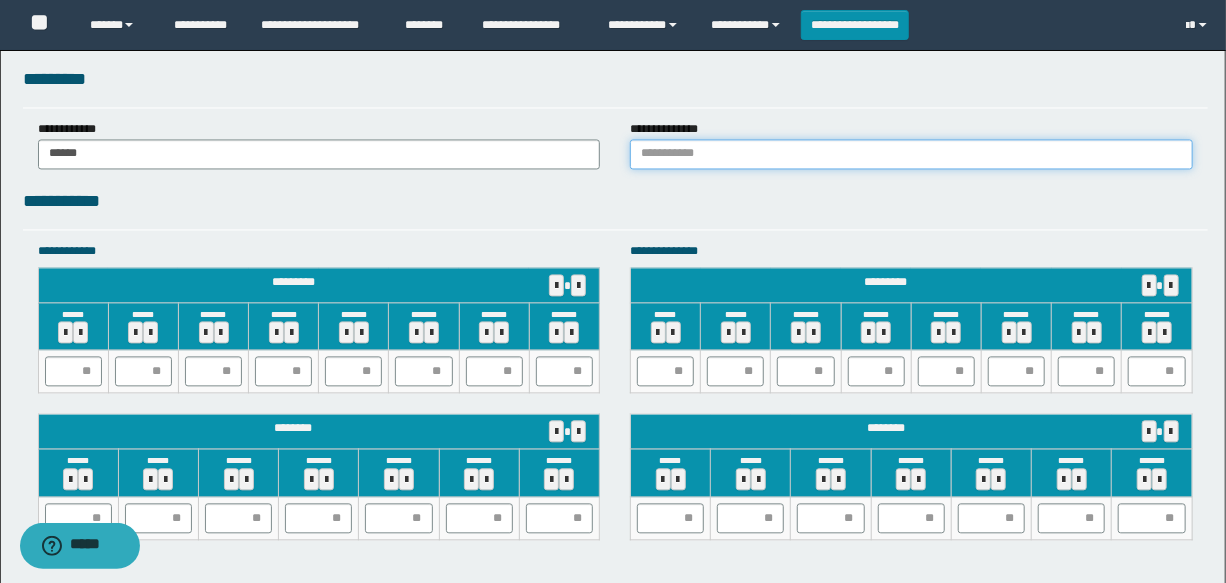 click at bounding box center (911, 154) 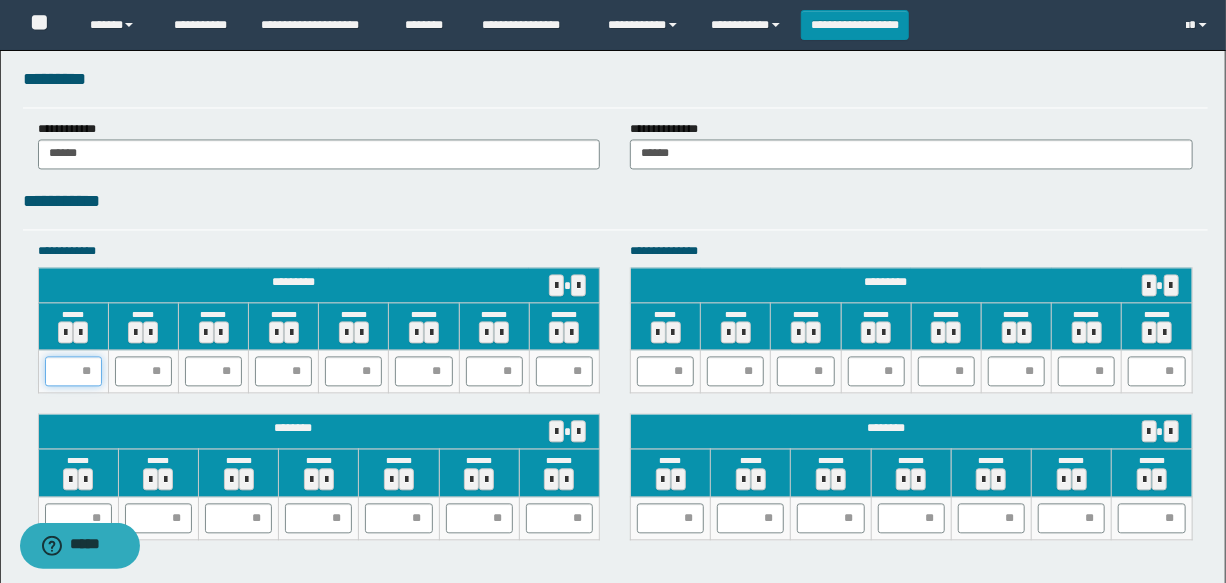 click at bounding box center [73, 371] 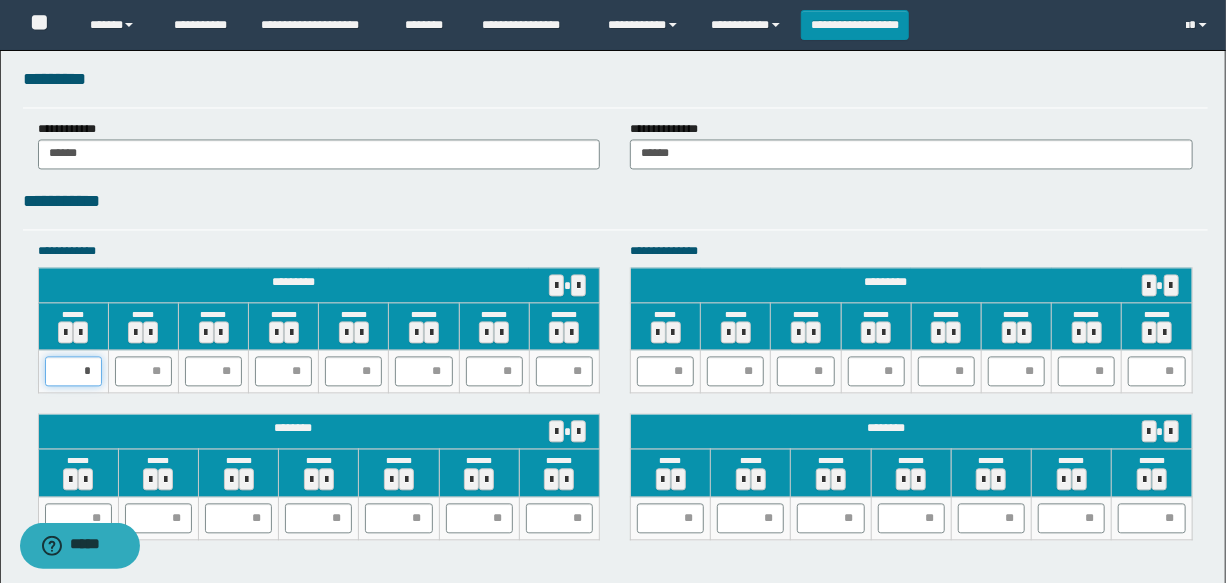 type on "**" 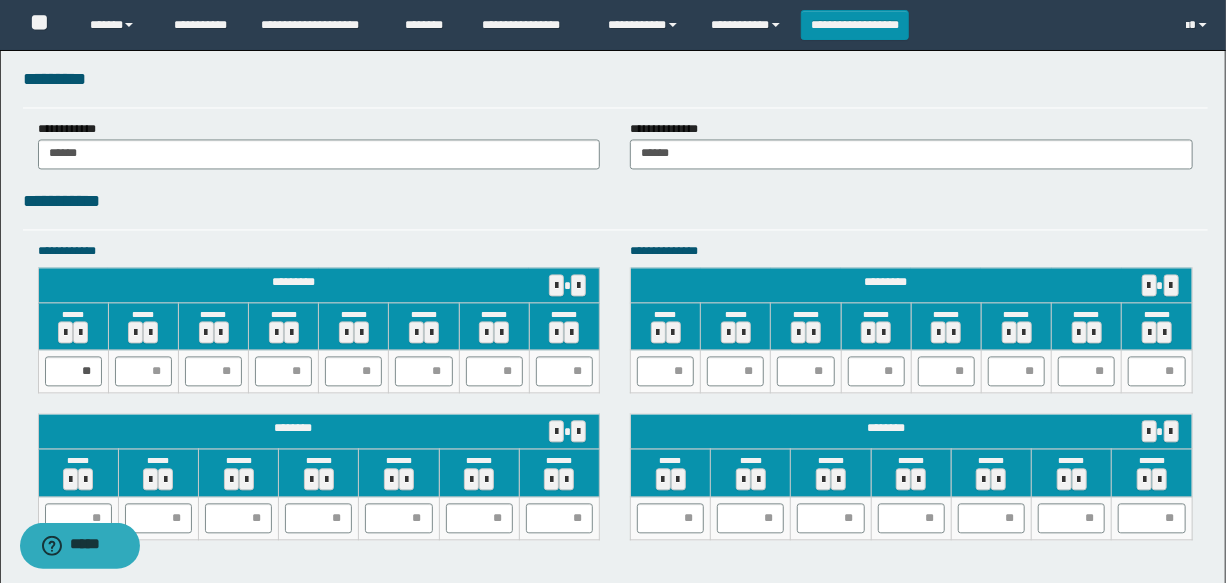 click at bounding box center [143, 371] 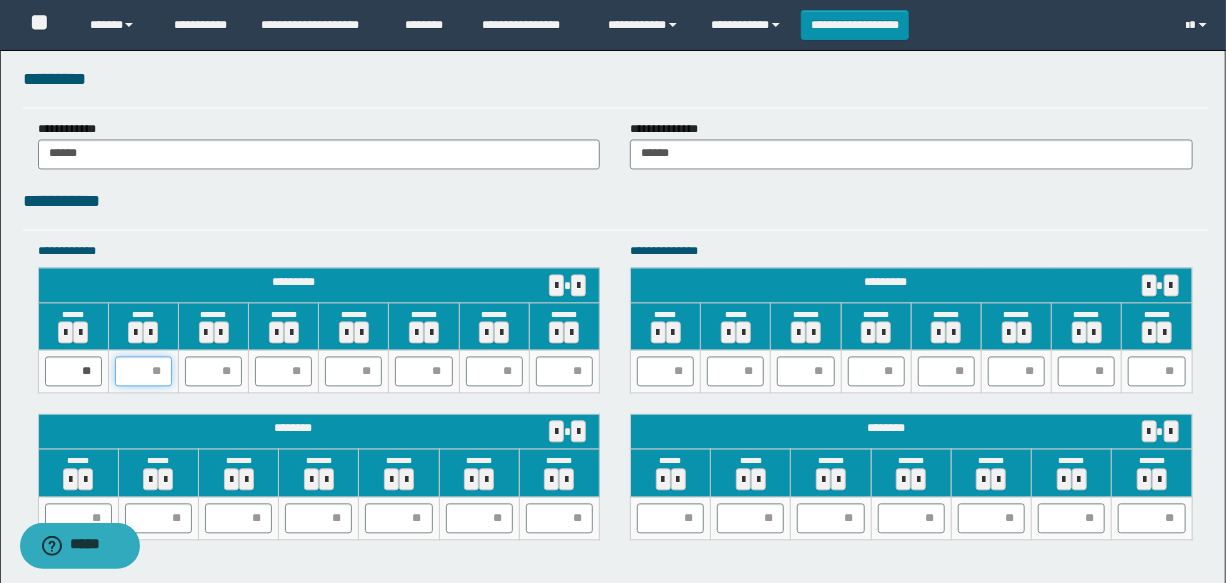 click at bounding box center [143, 371] 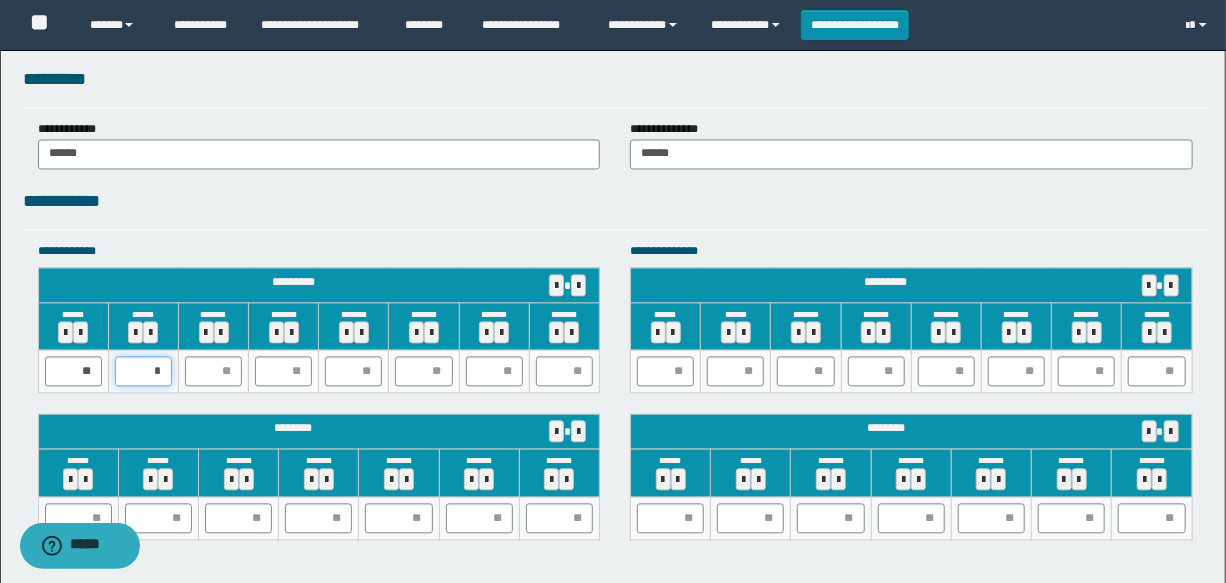 type on "**" 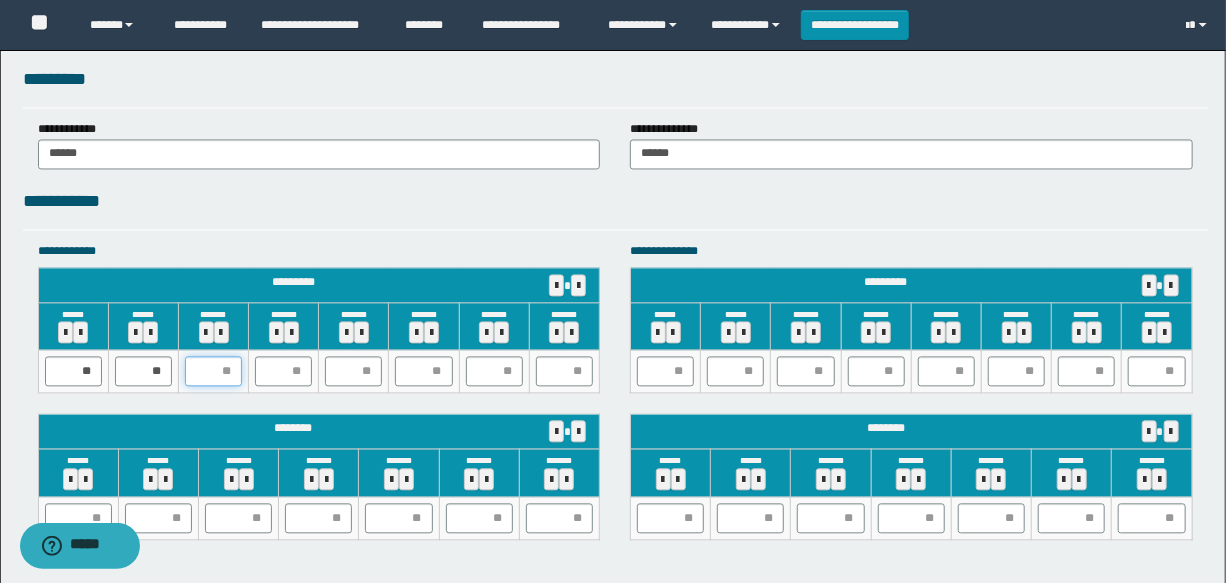 click at bounding box center [213, 371] 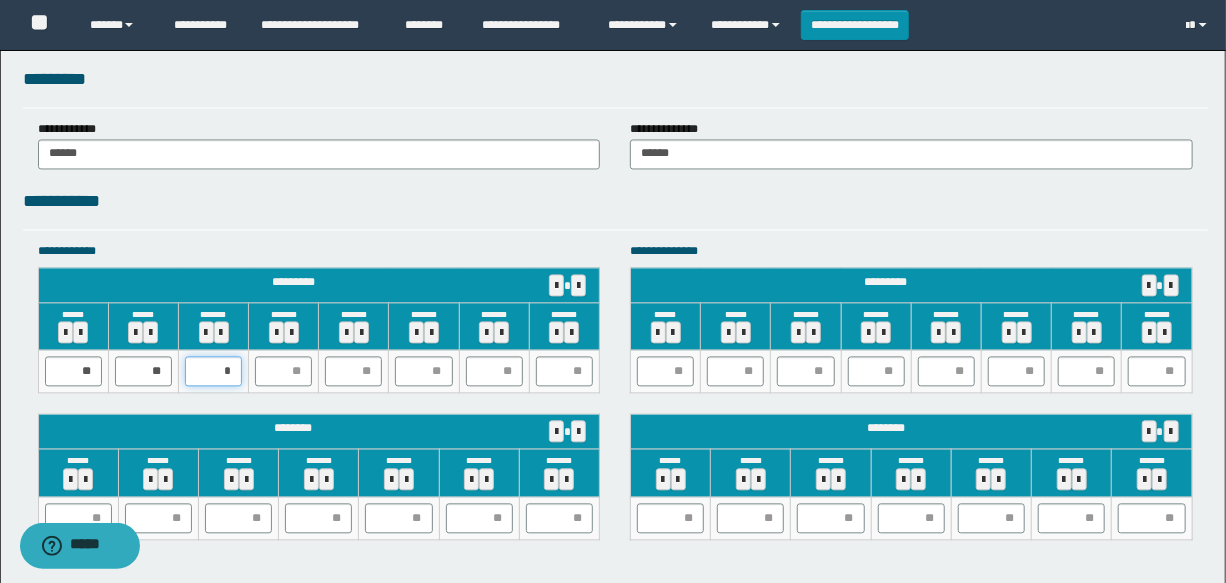 type on "**" 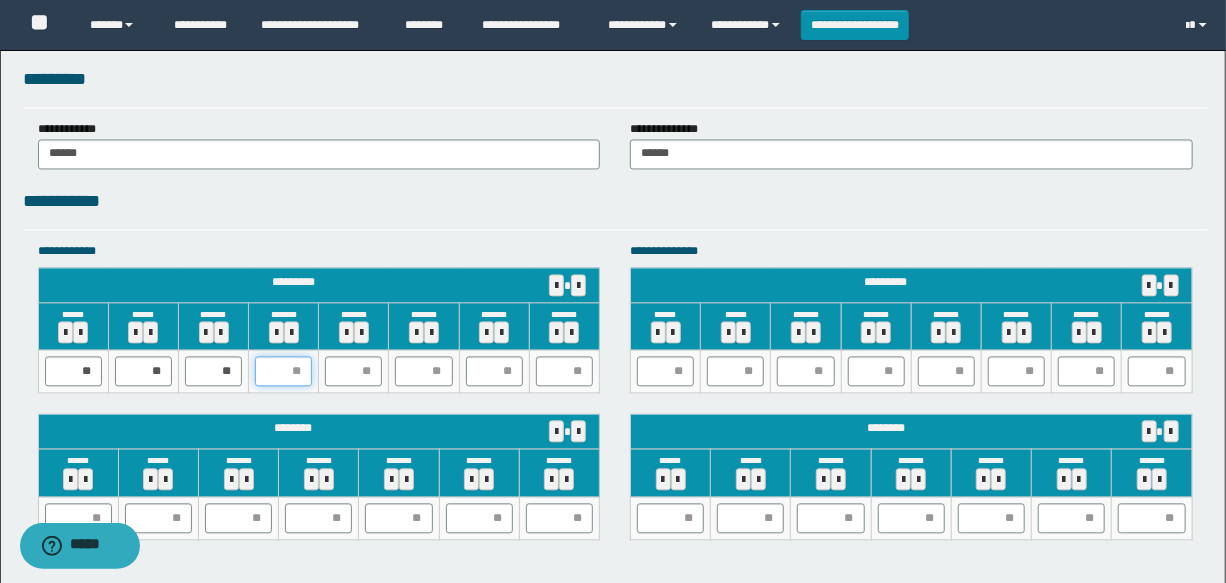 click at bounding box center [283, 371] 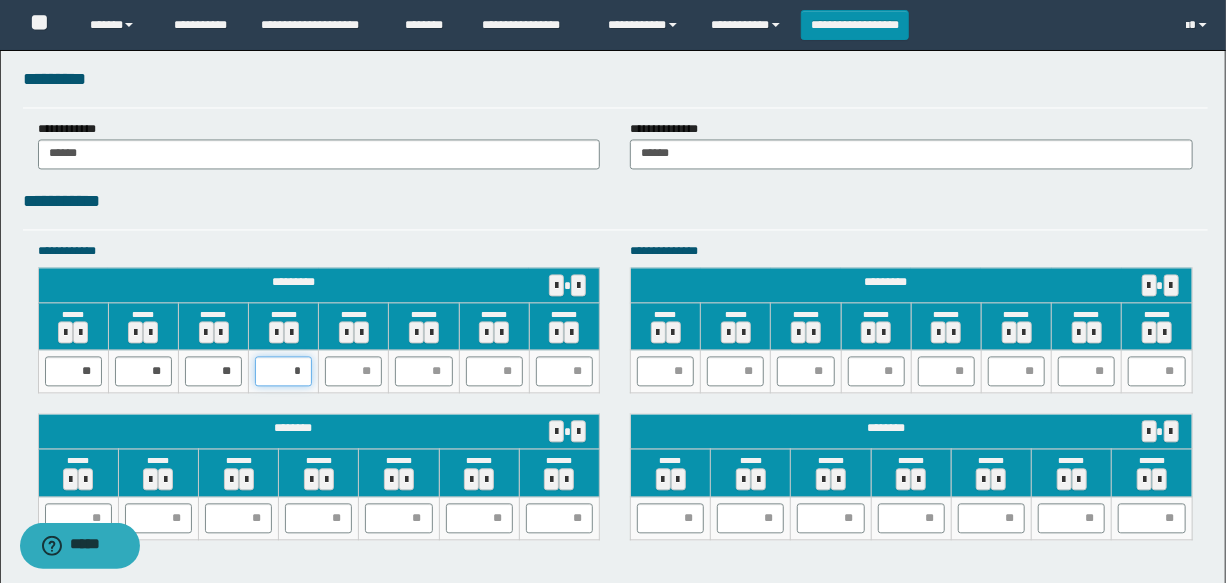 type on "**" 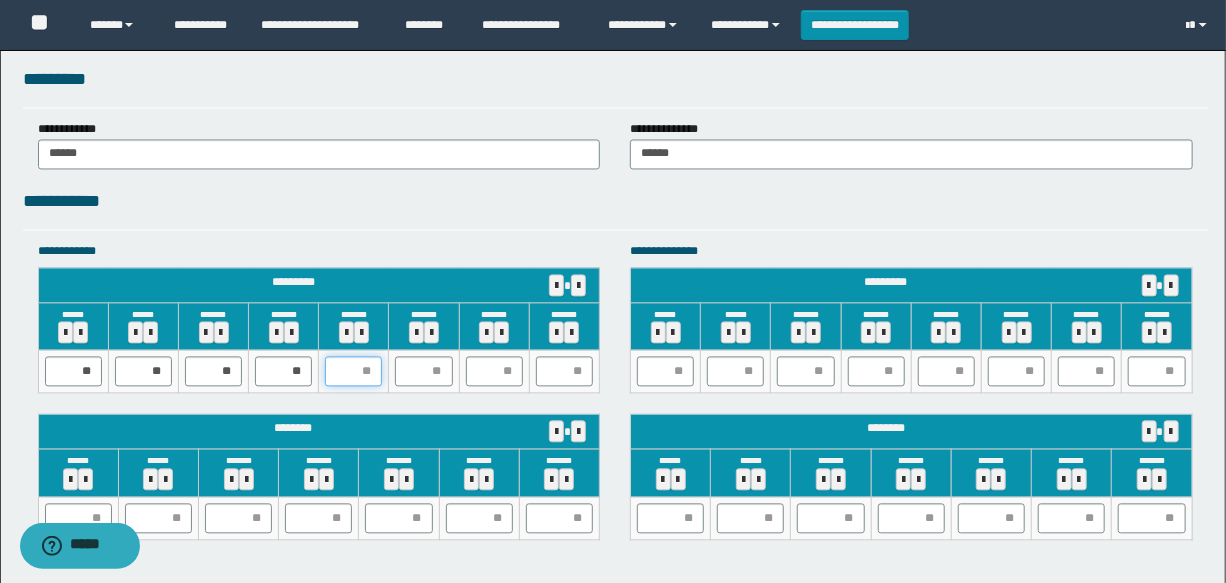 click at bounding box center (353, 371) 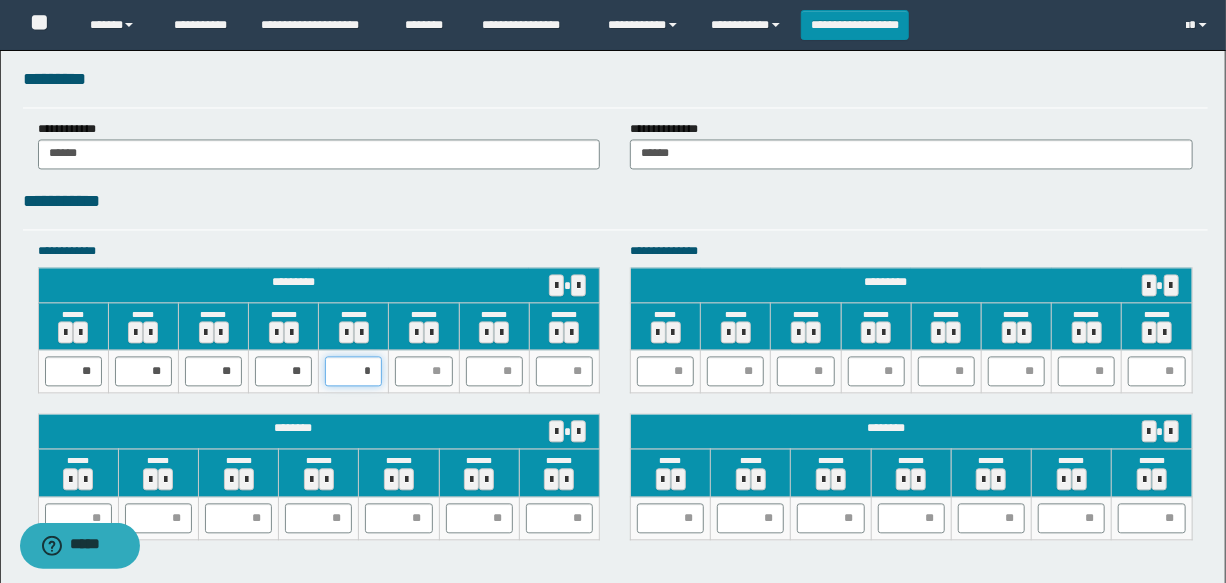 type on "**" 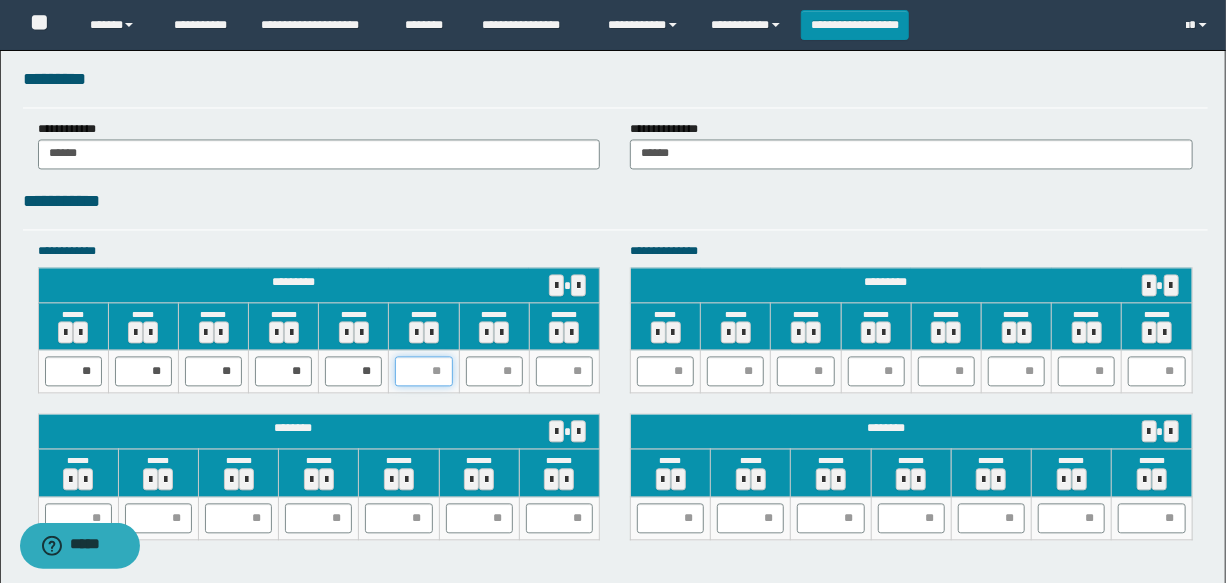 click at bounding box center (423, 371) 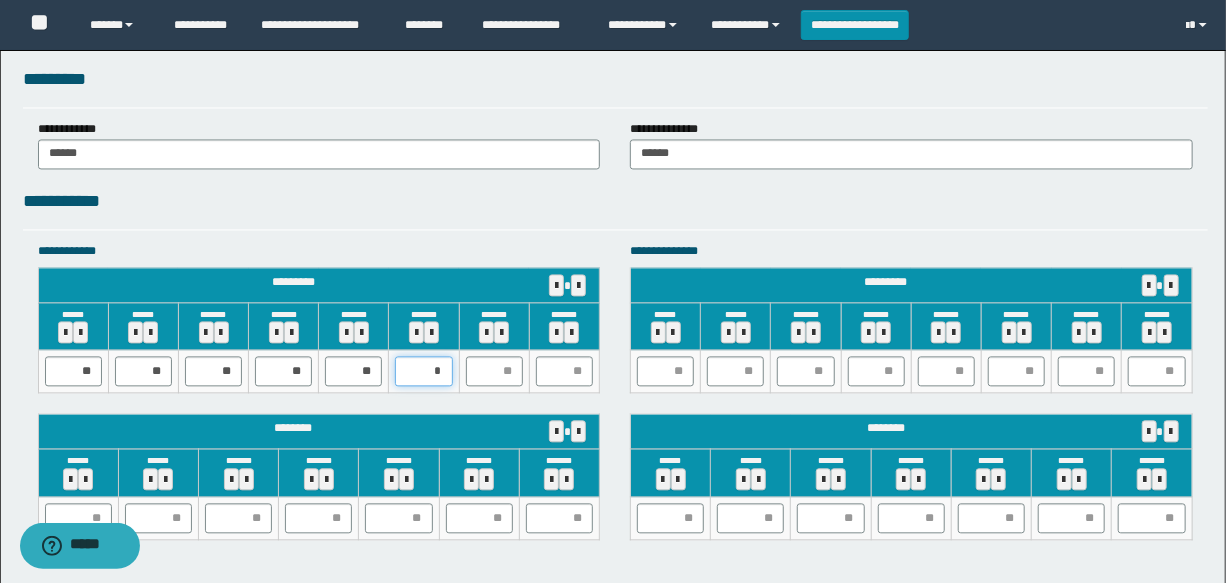 type on "**" 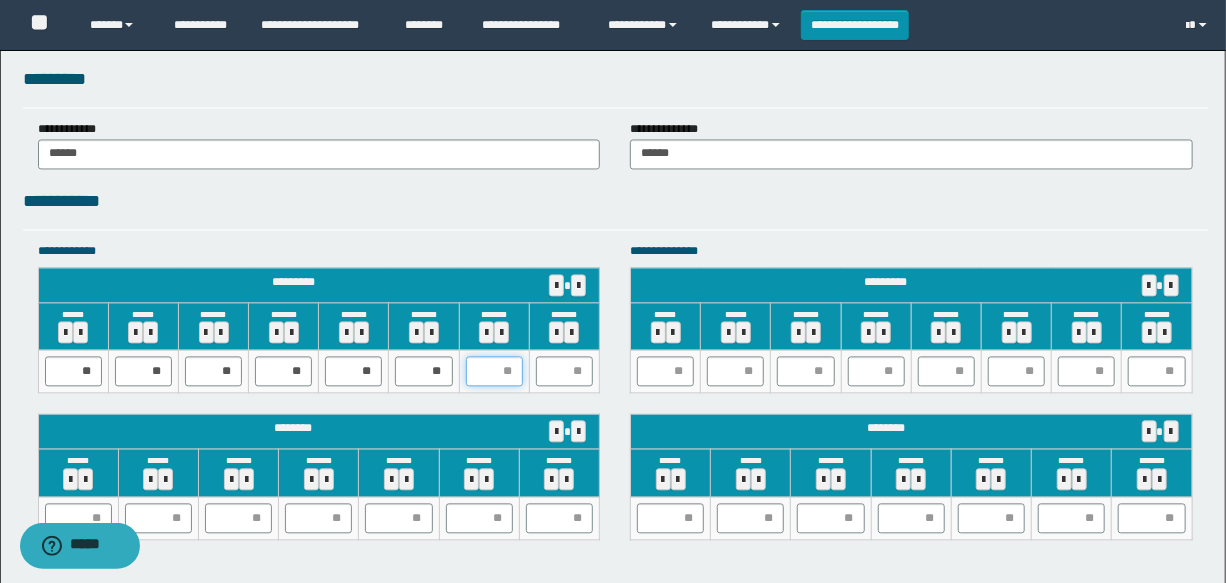 click at bounding box center [494, 371] 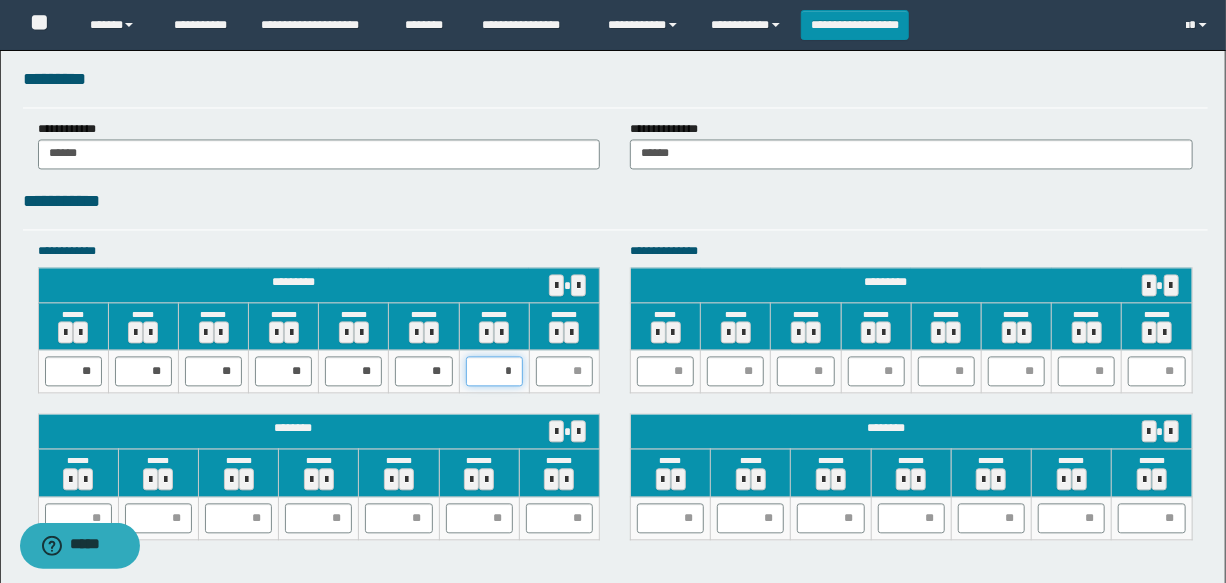 type on "**" 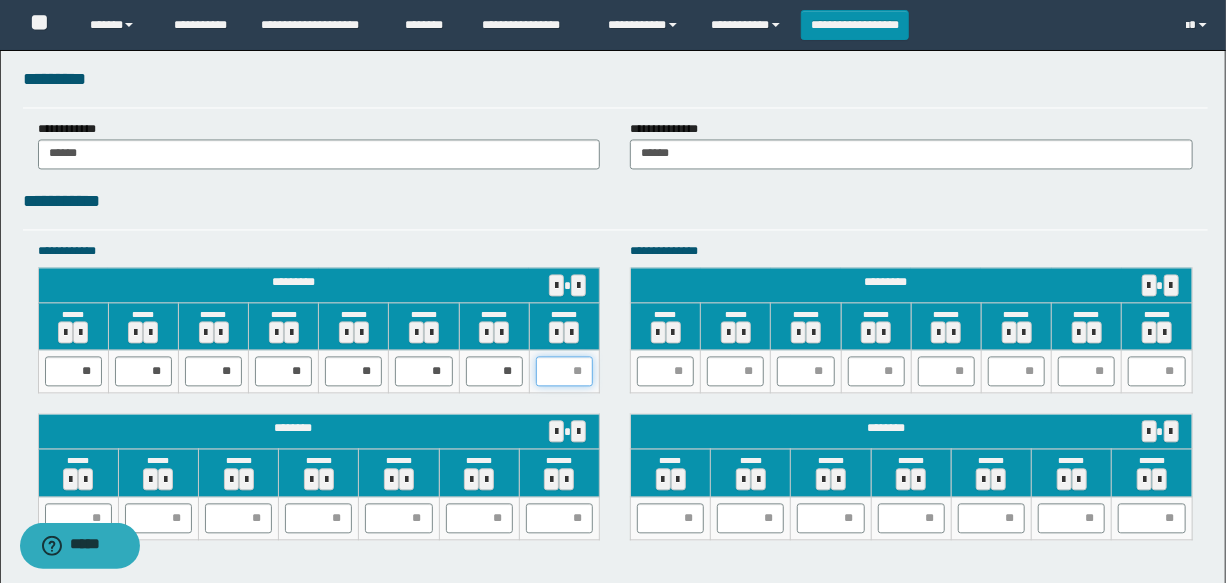 click at bounding box center (564, 371) 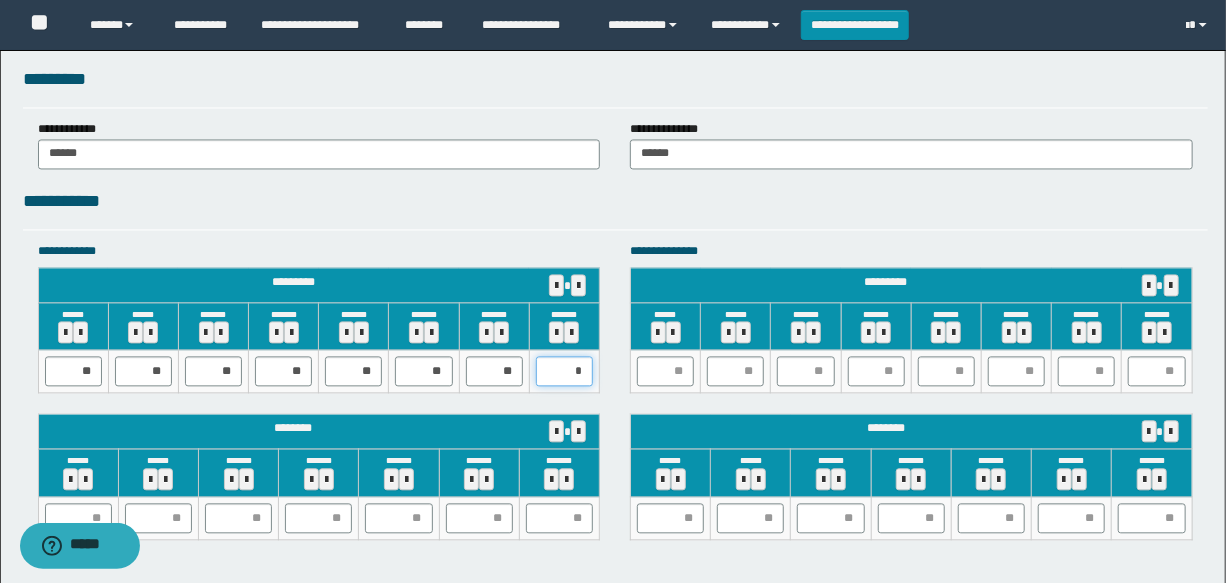 type on "**" 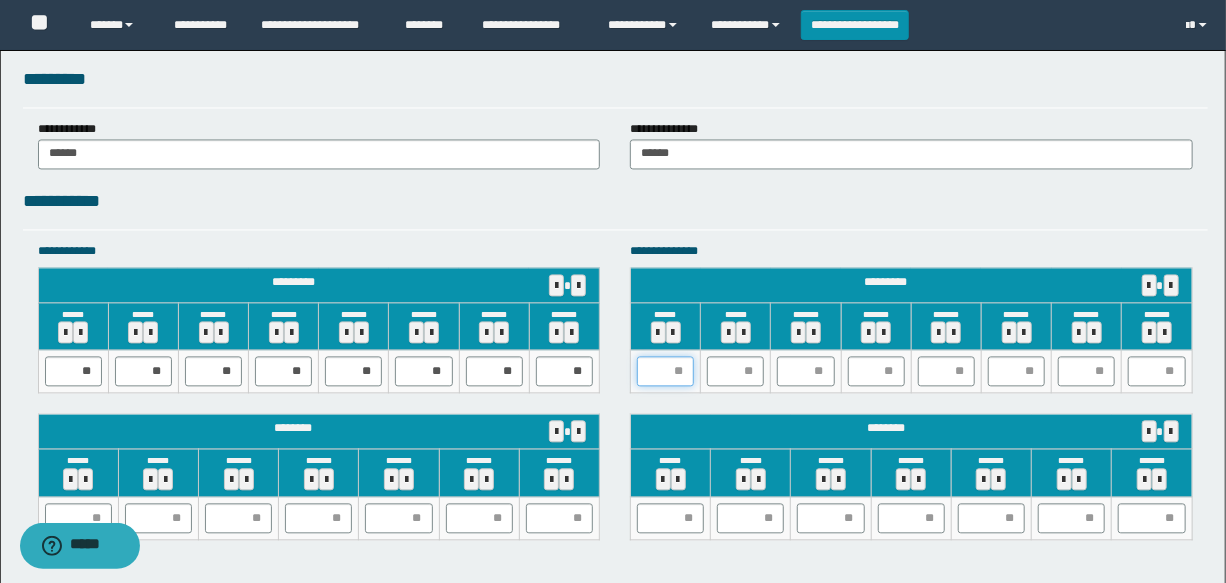 click at bounding box center (665, 371) 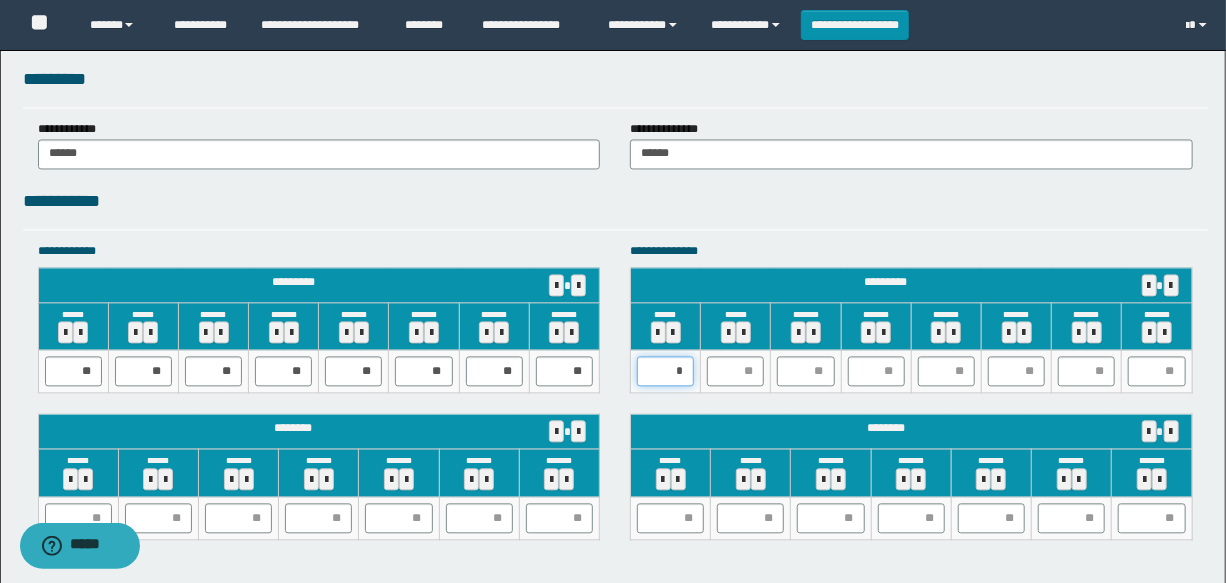 type on "**" 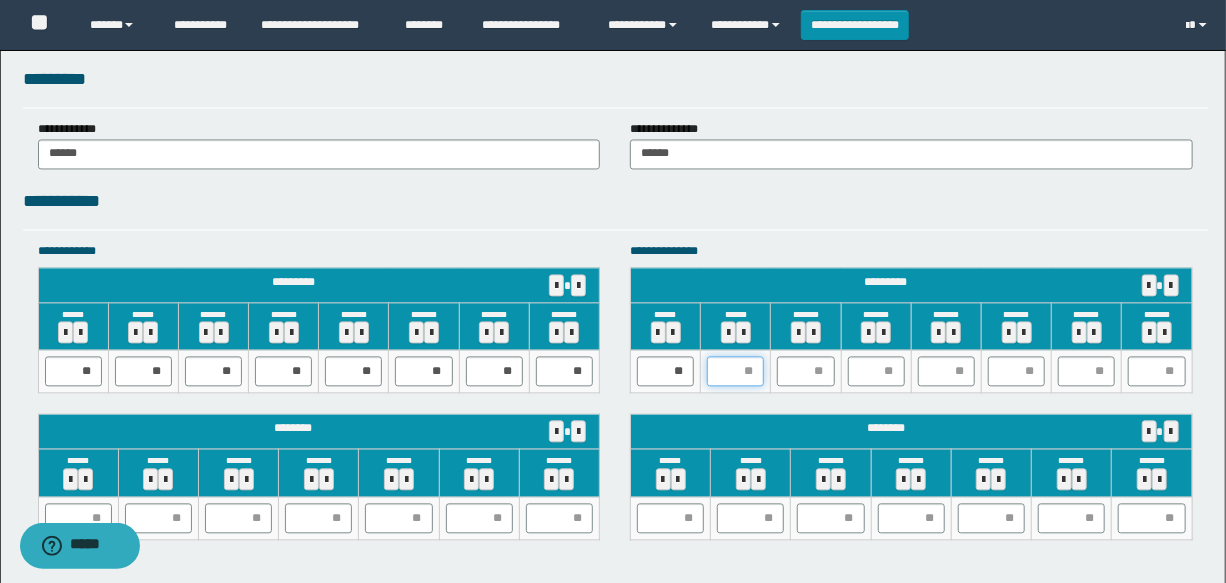 click at bounding box center [735, 371] 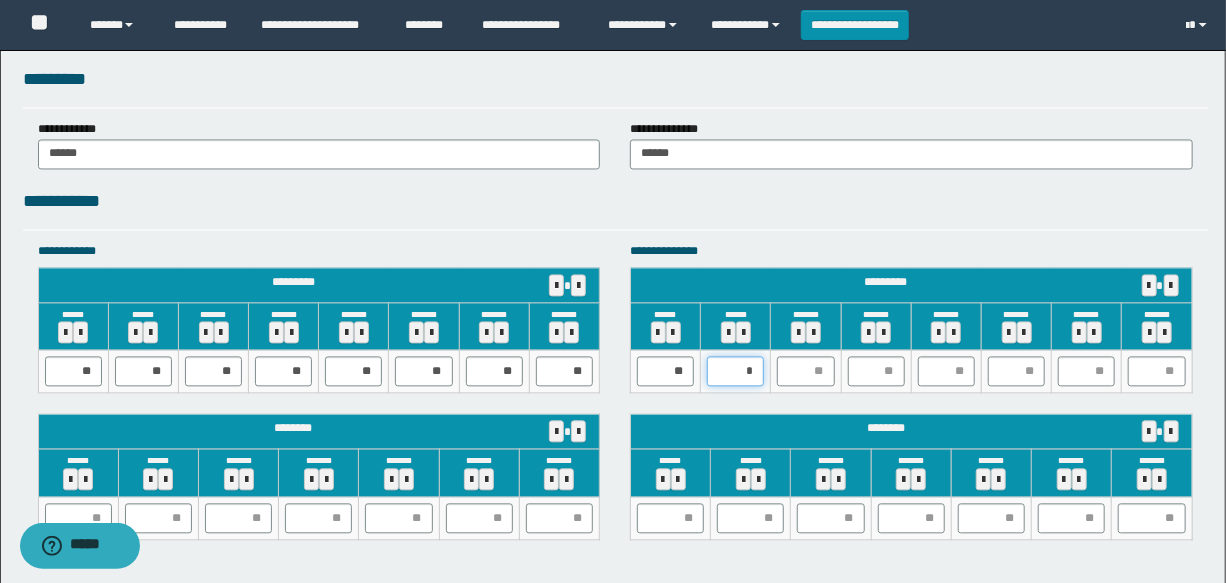 type on "**" 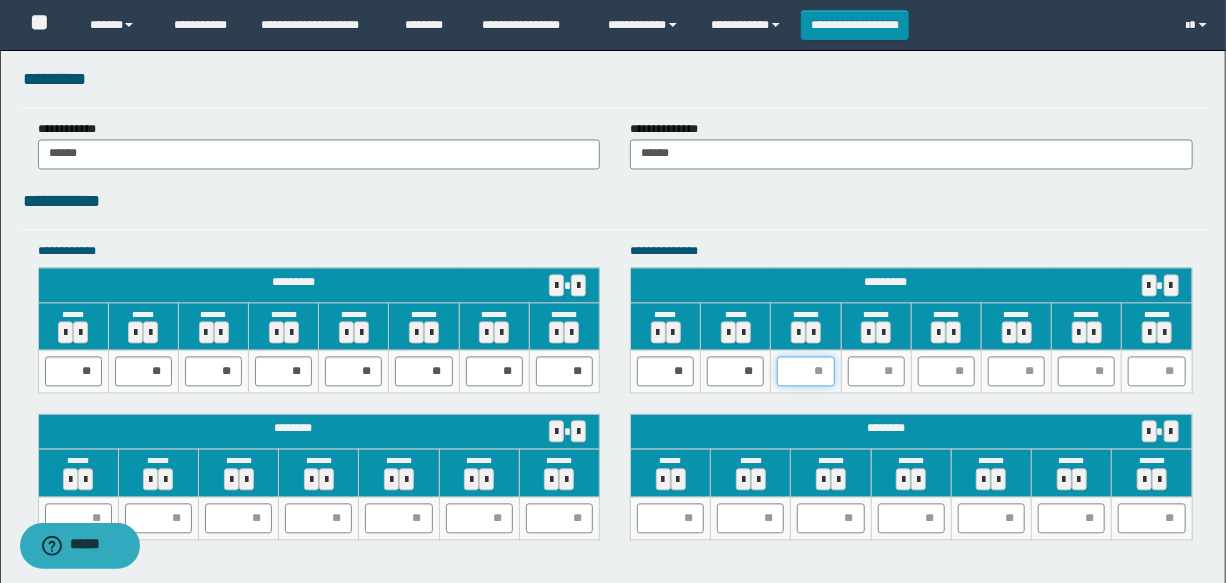click at bounding box center (805, 371) 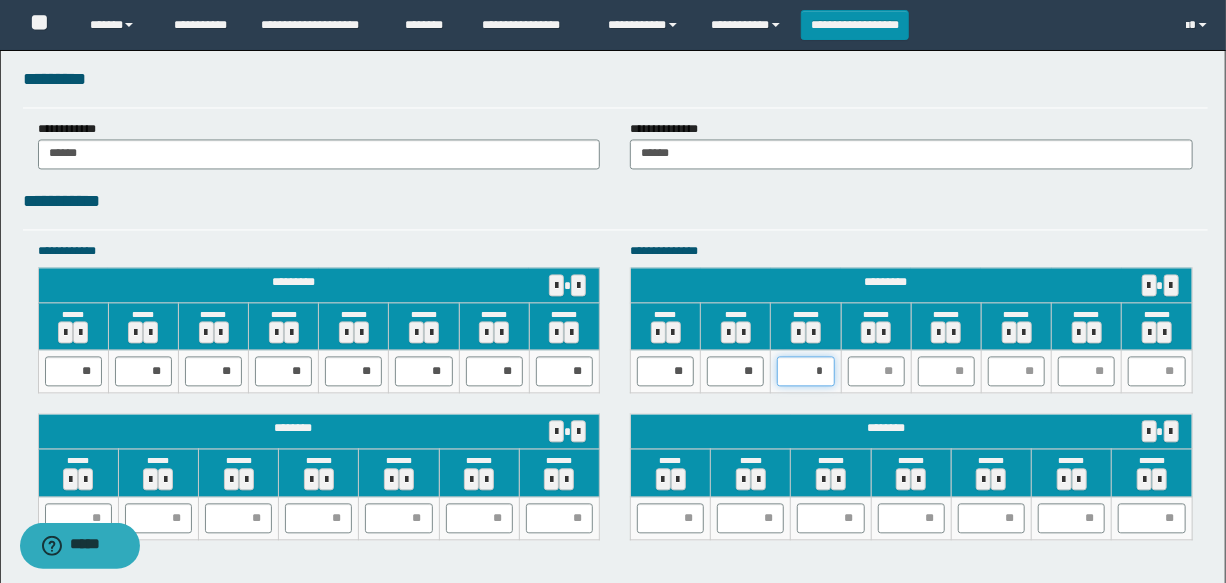 type on "**" 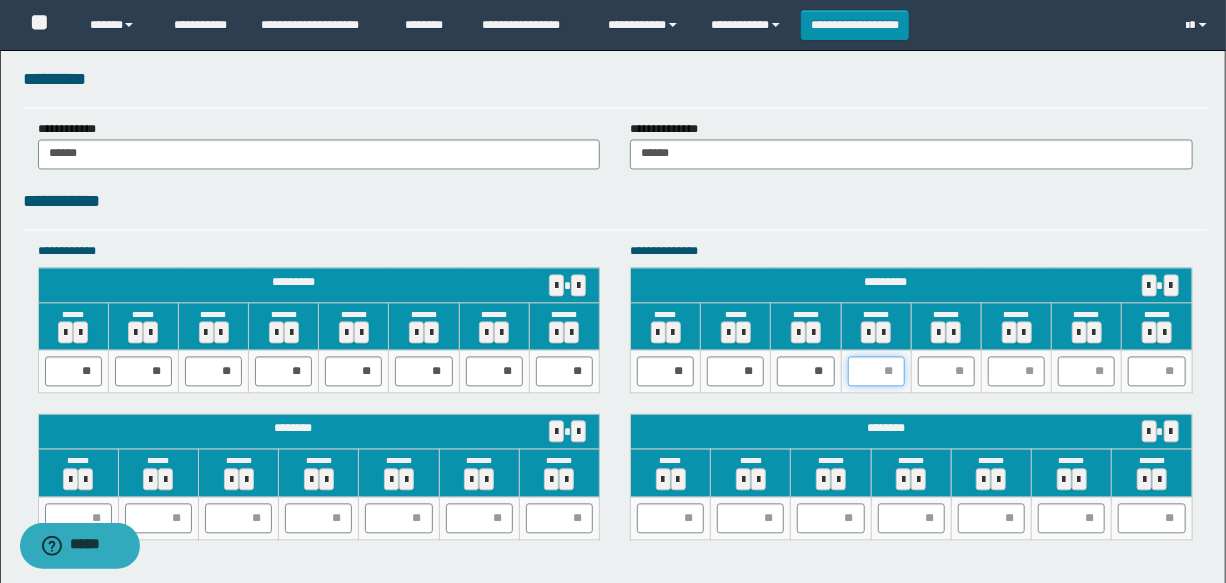 click at bounding box center (876, 371) 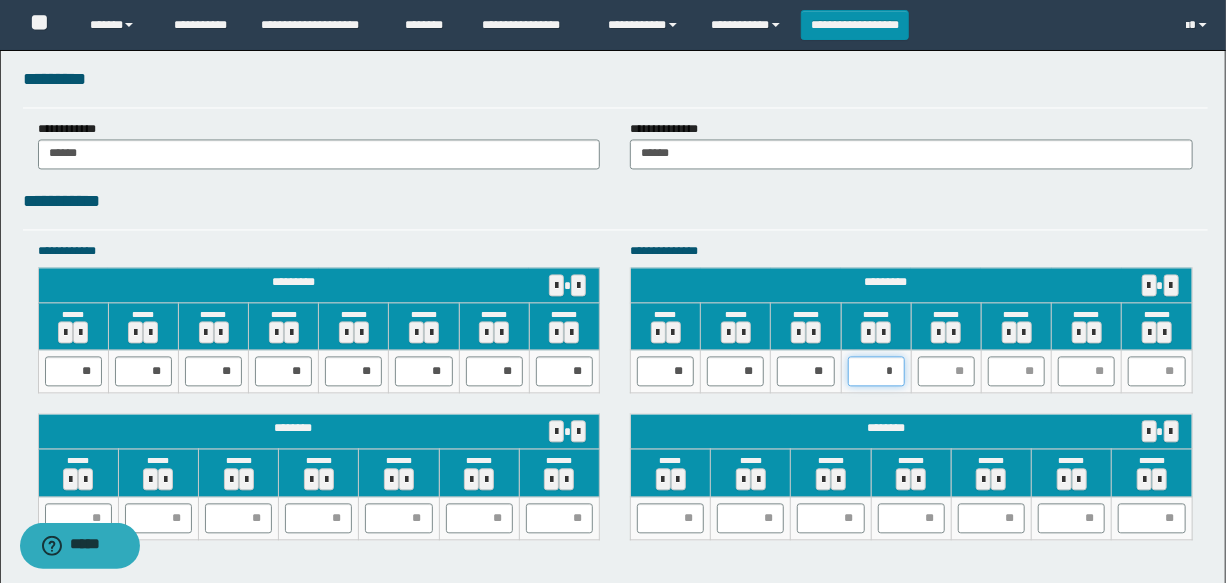 type on "**" 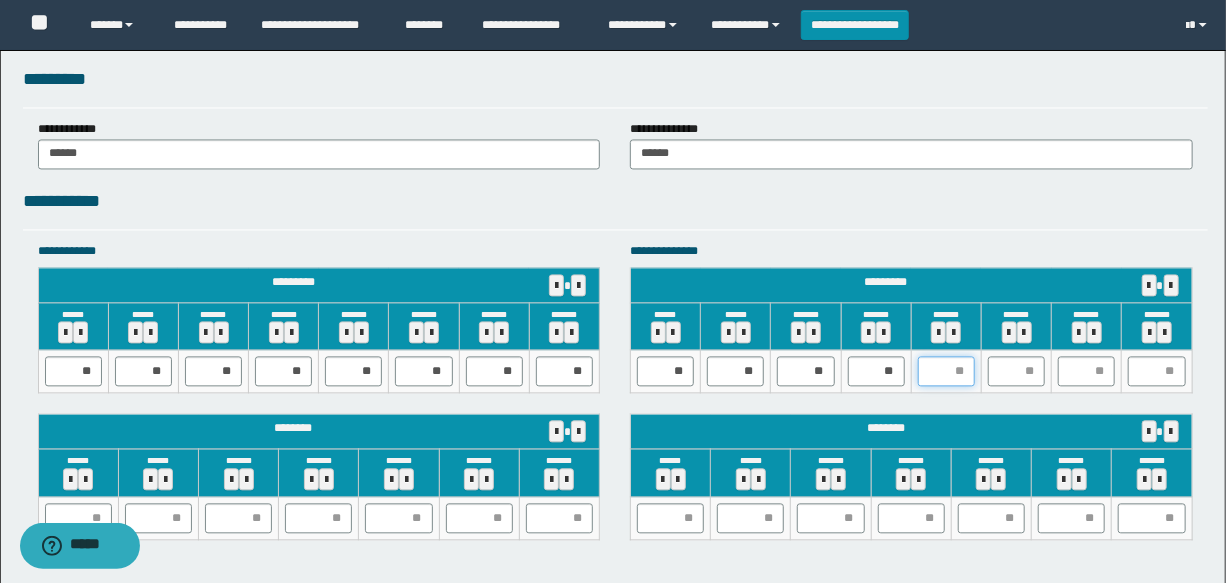 click at bounding box center (946, 371) 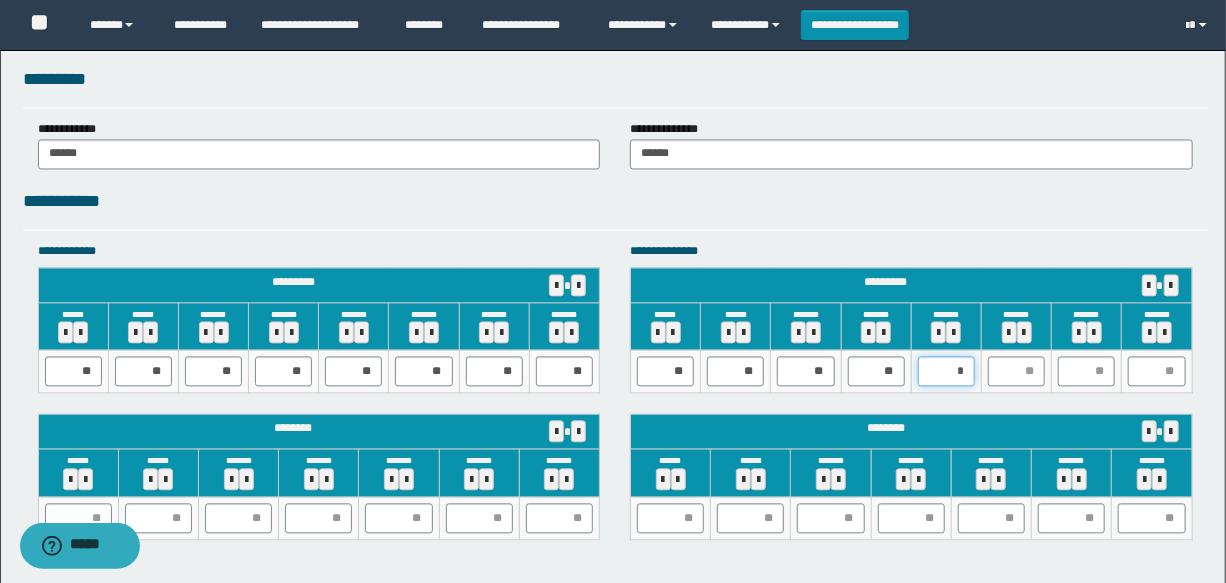 type on "**" 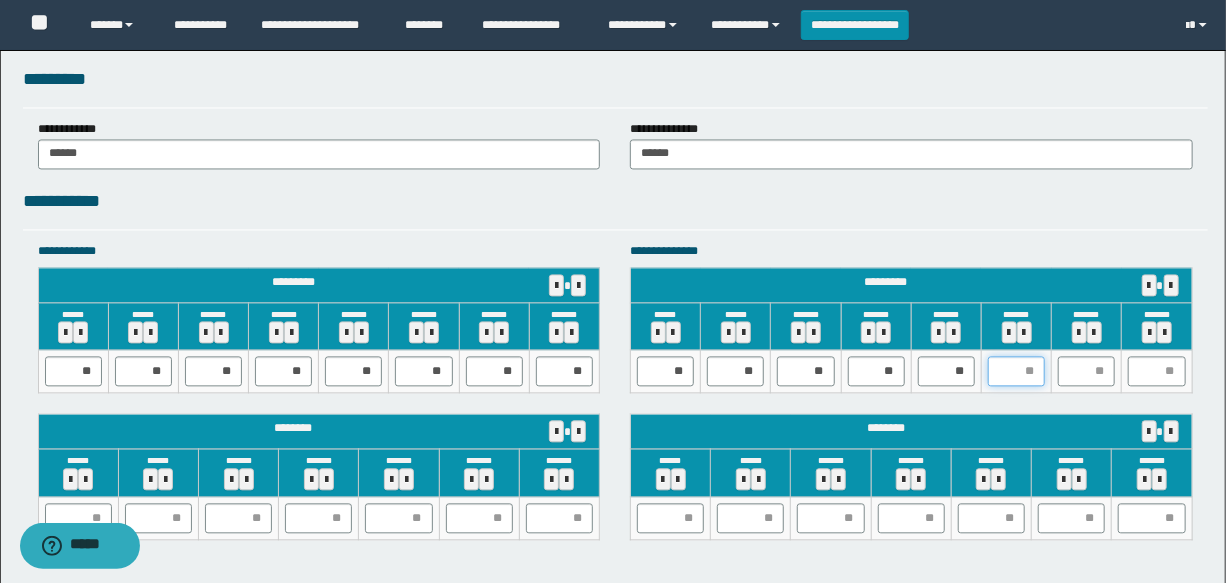 click at bounding box center [1016, 371] 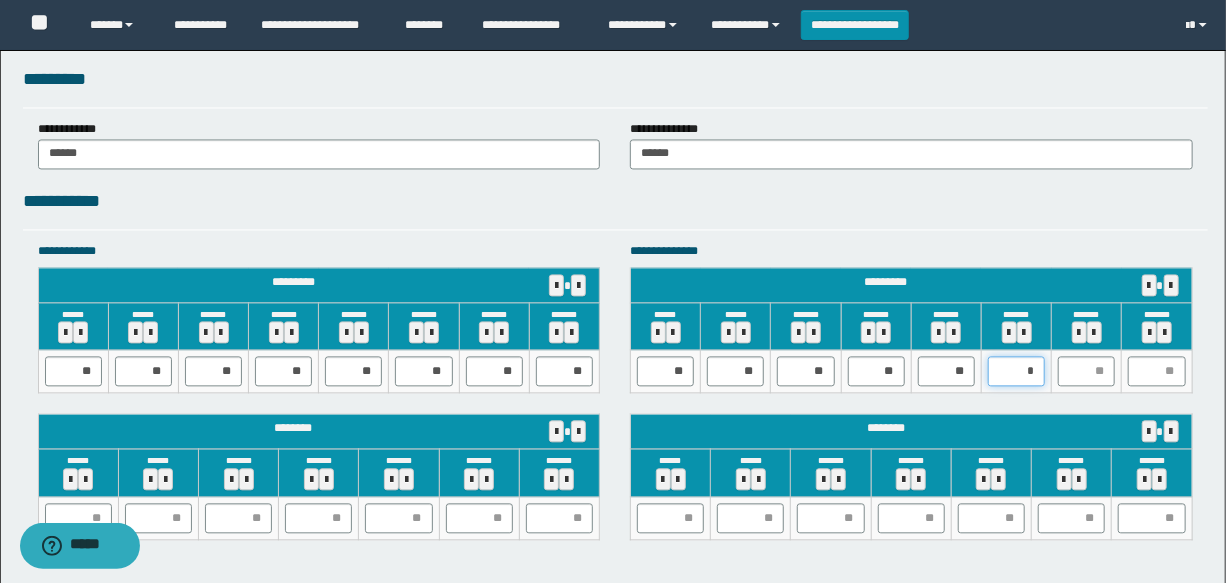 type on "**" 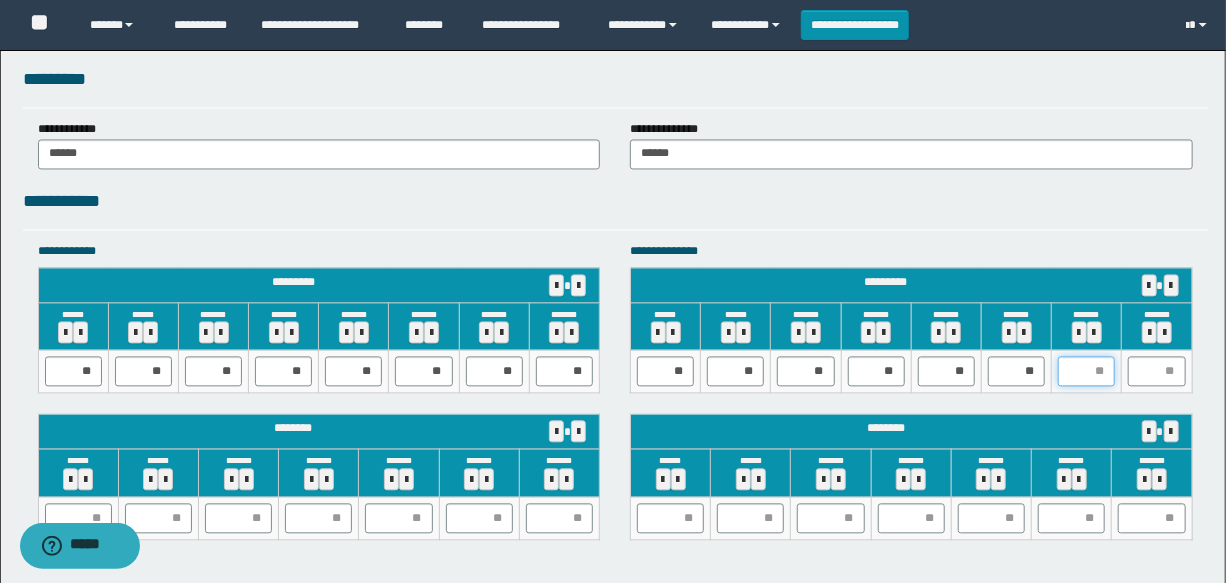 click at bounding box center [1086, 371] 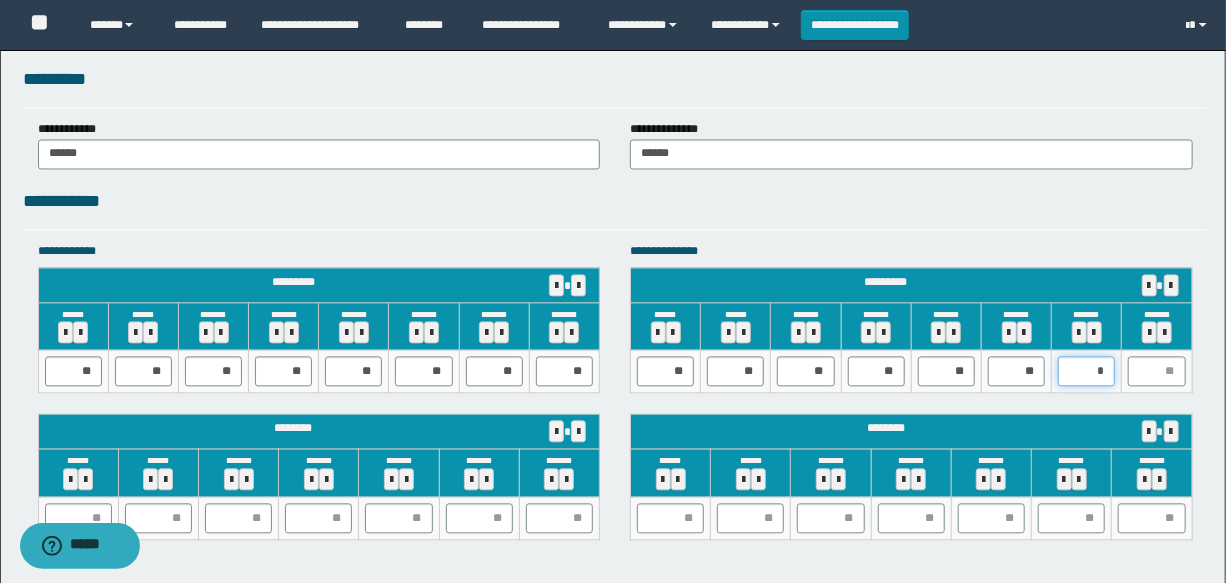 type on "**" 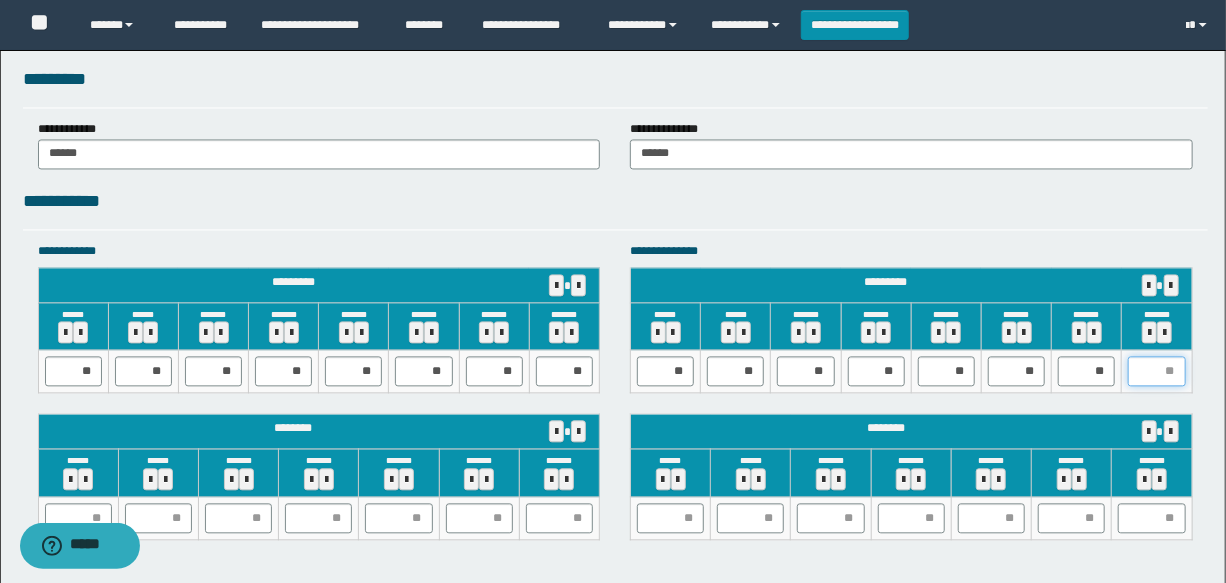 click at bounding box center (1156, 371) 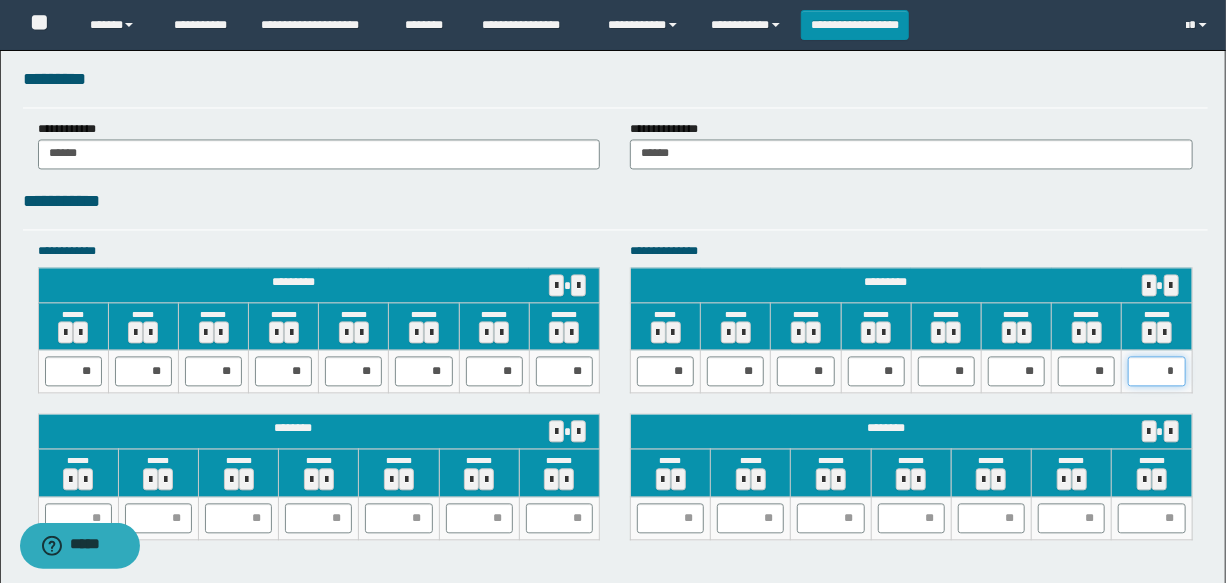 type on "**" 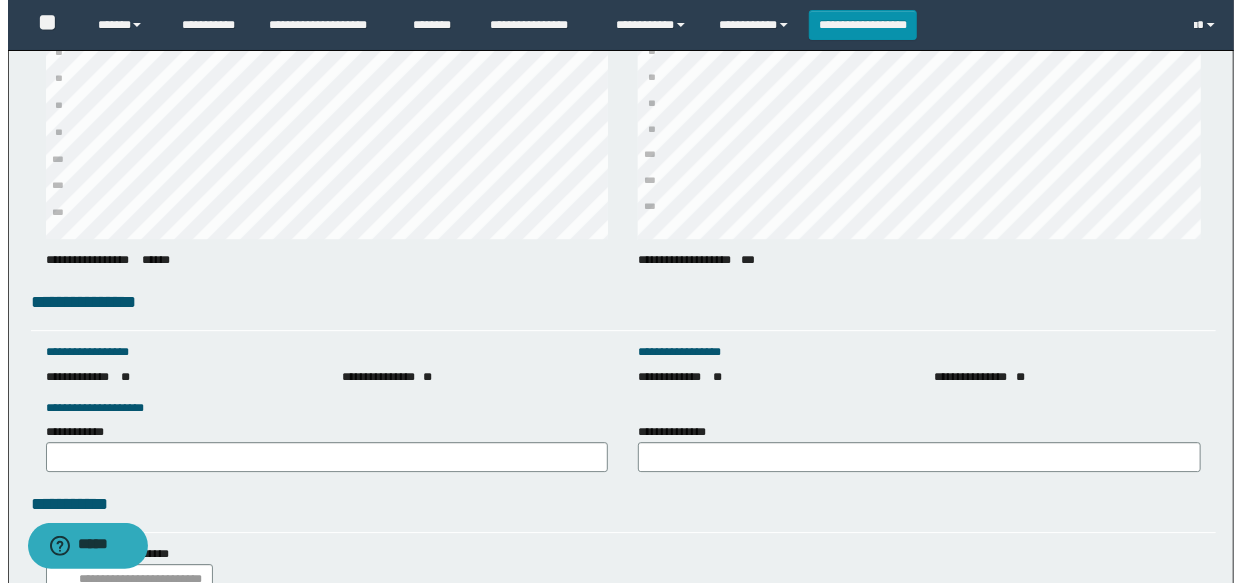 scroll, scrollTop: 2818, scrollLeft: 0, axis: vertical 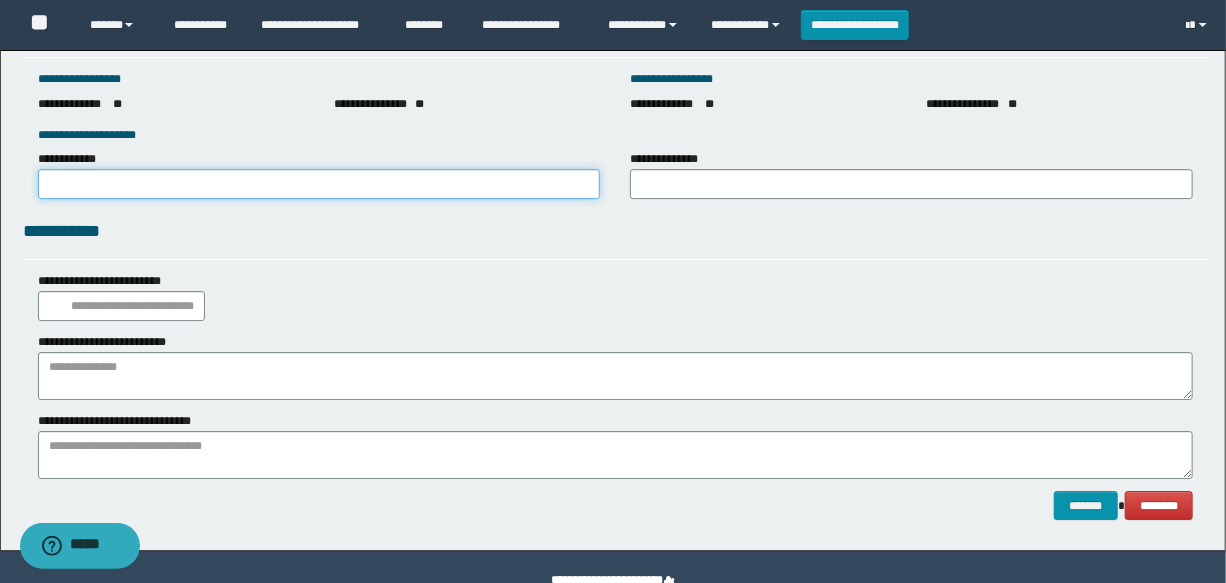 click on "**********" at bounding box center (319, 184) 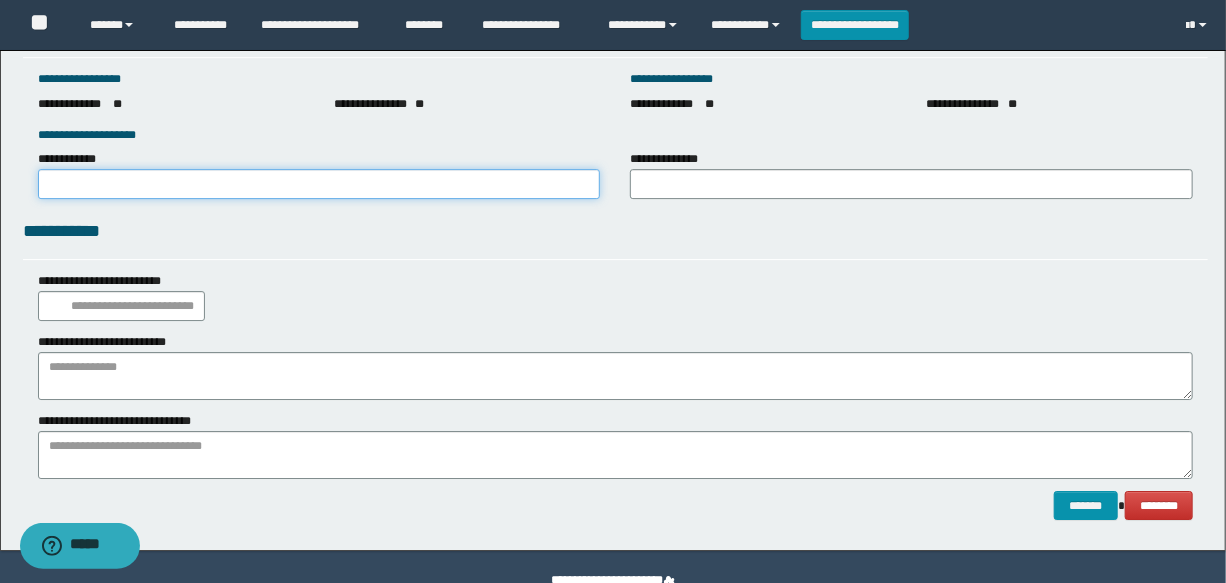 type on "**********" 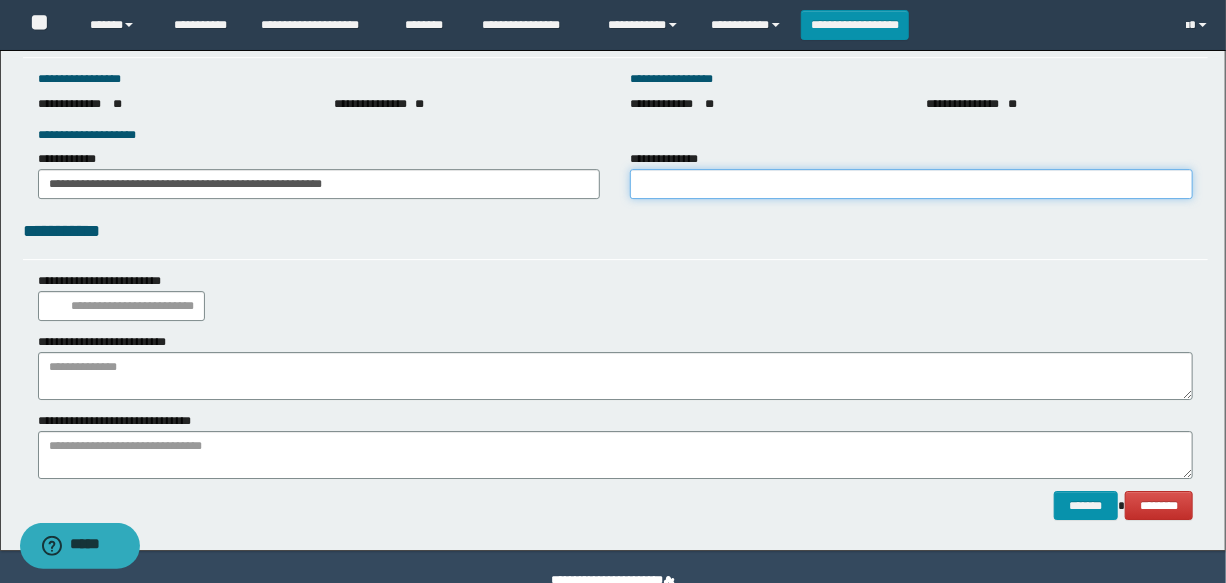 click on "**********" at bounding box center (911, 184) 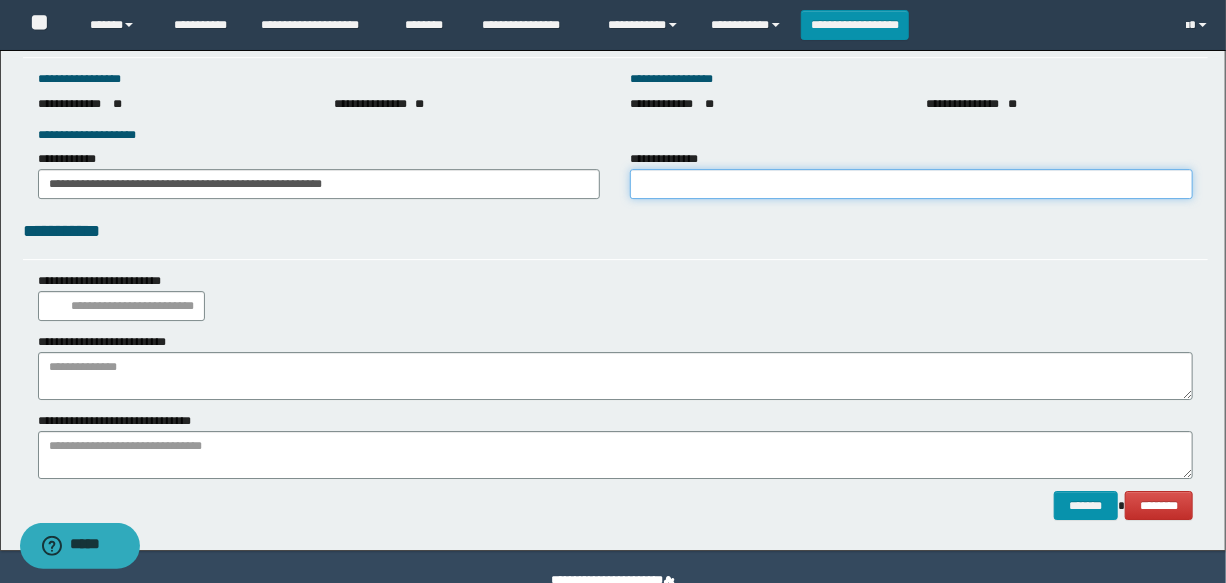 type on "**********" 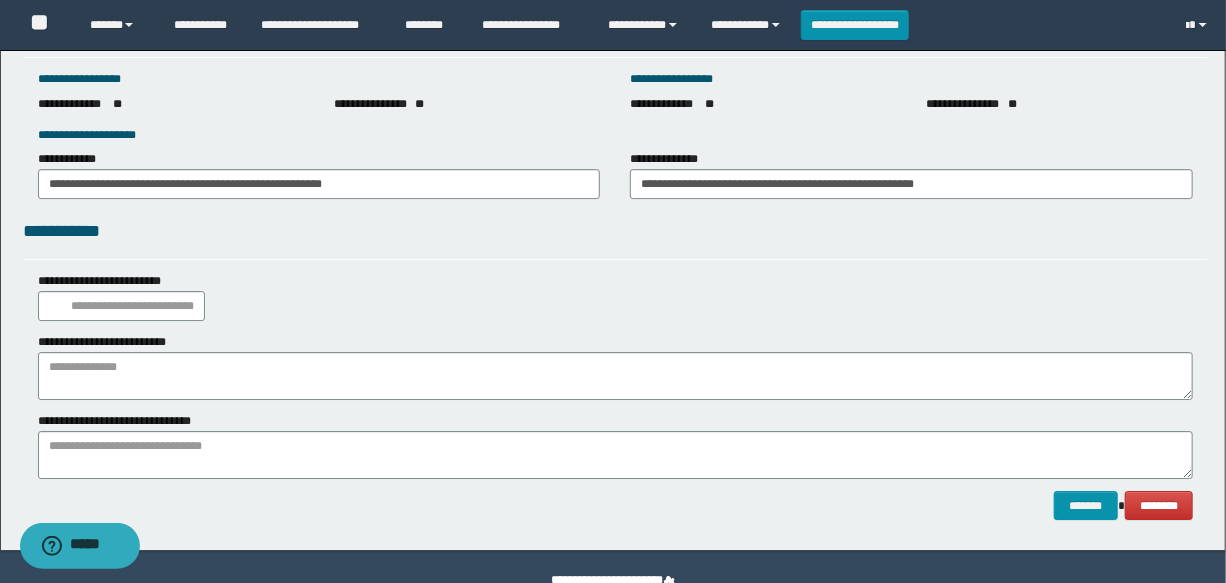 click on "**********" at bounding box center (615, 366) 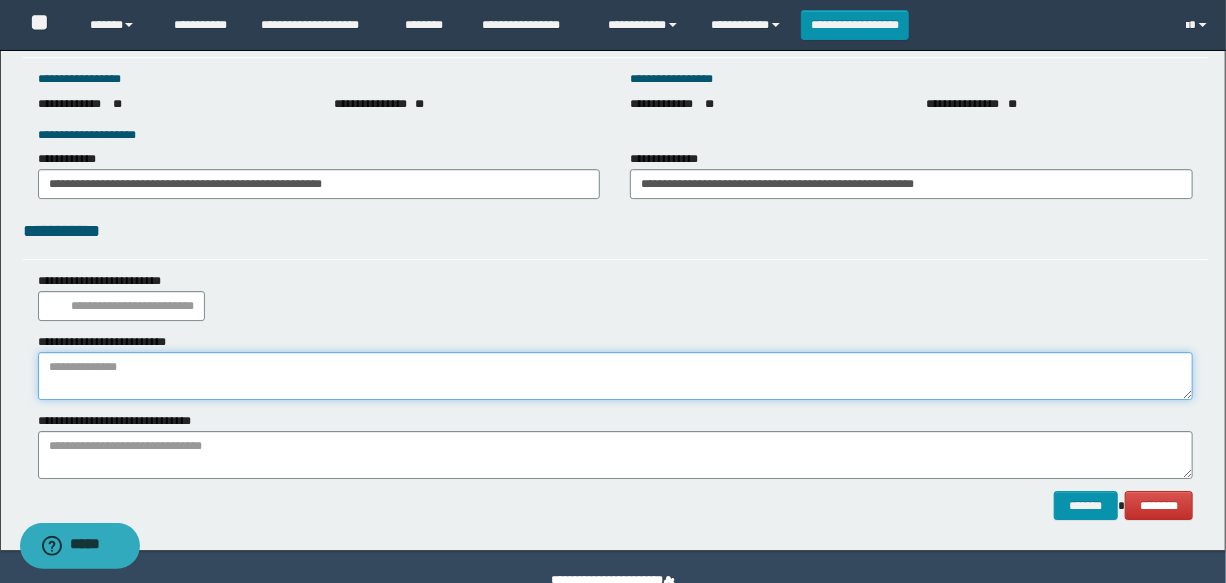 click at bounding box center (615, 376) 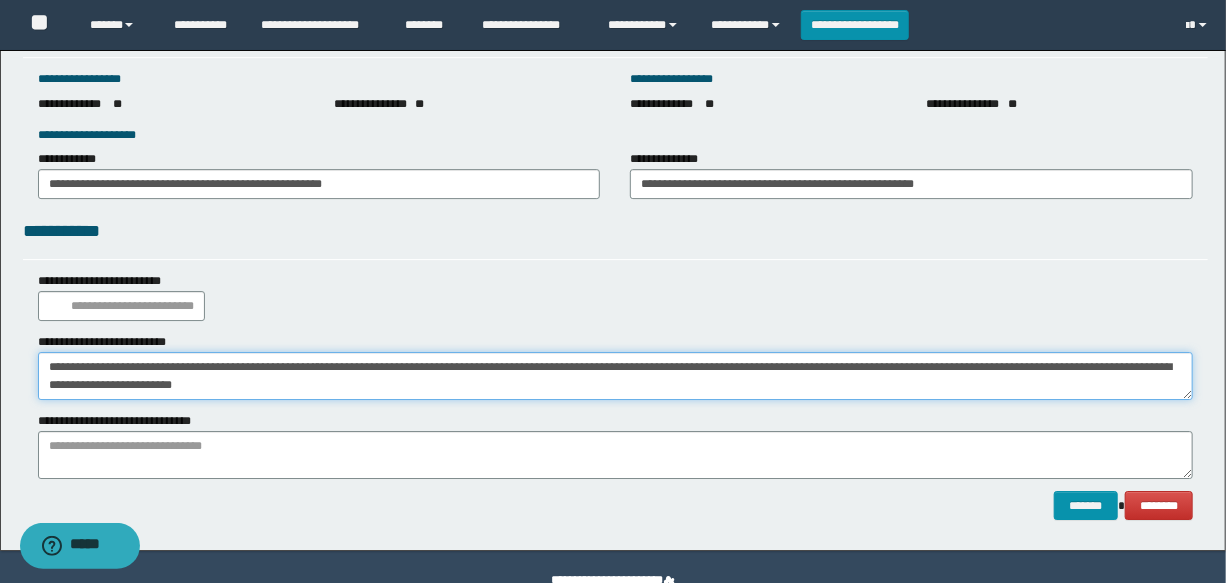 click on "**********" at bounding box center [615, 376] 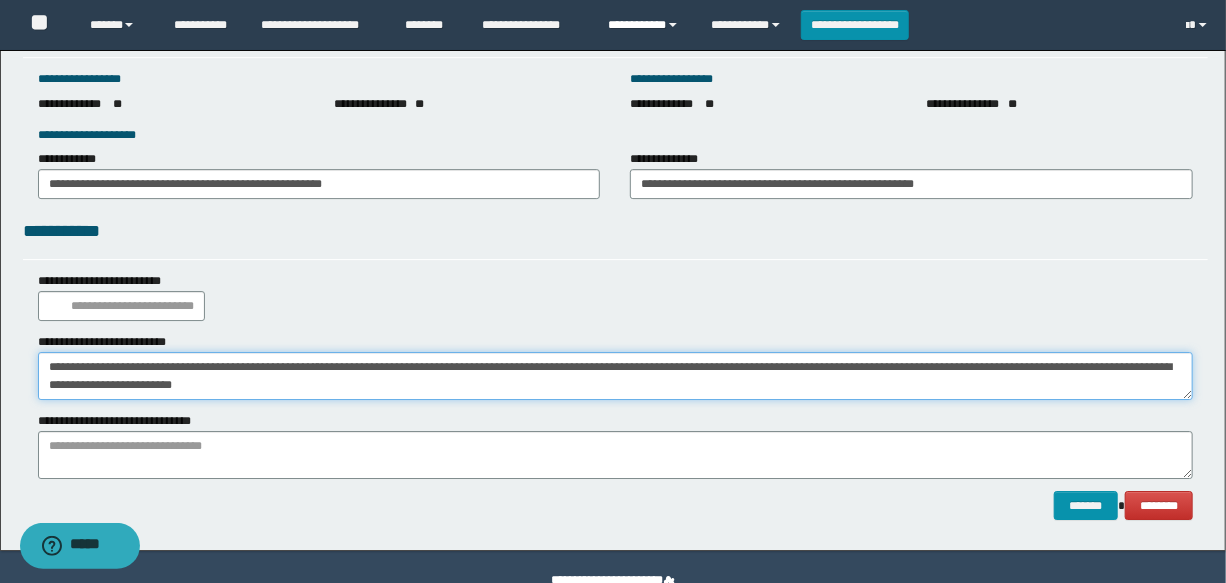 type on "**********" 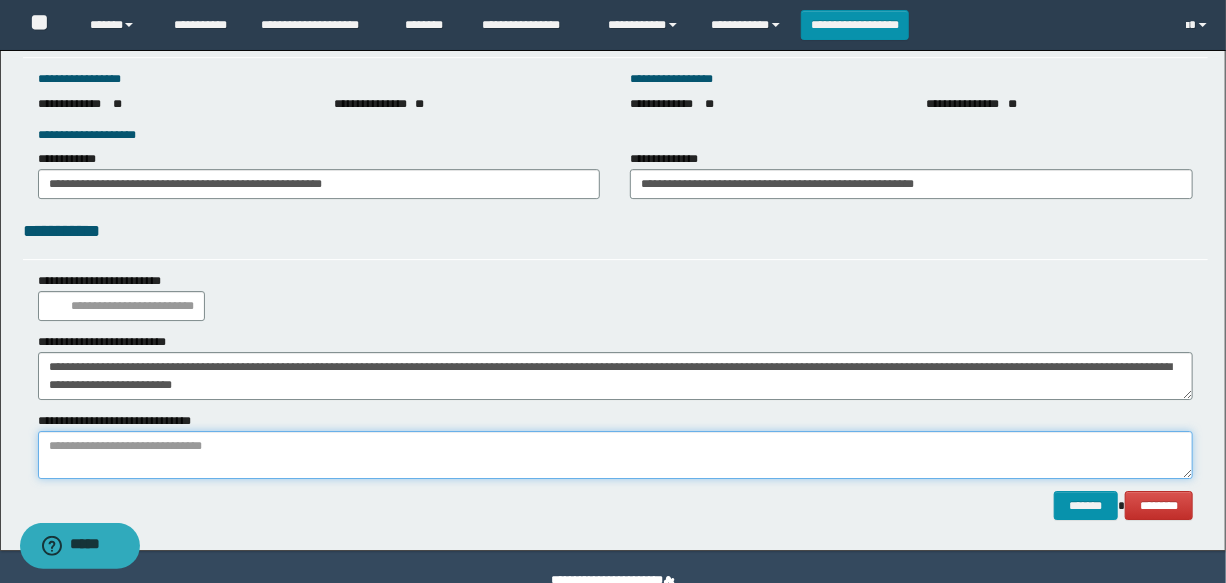 click at bounding box center (615, 455) 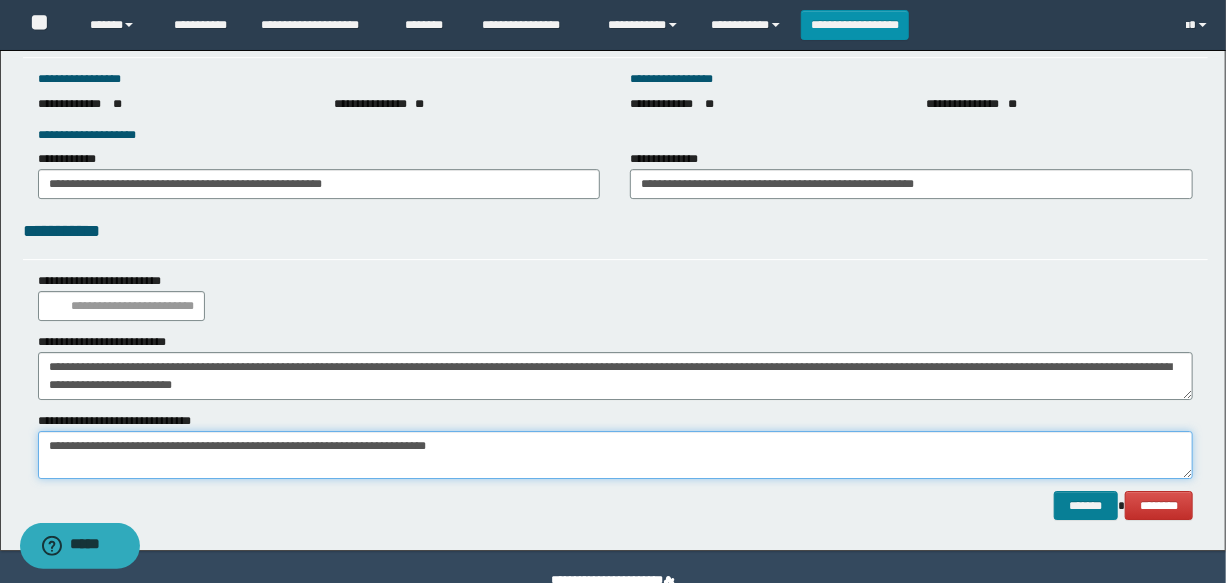 type on "**********" 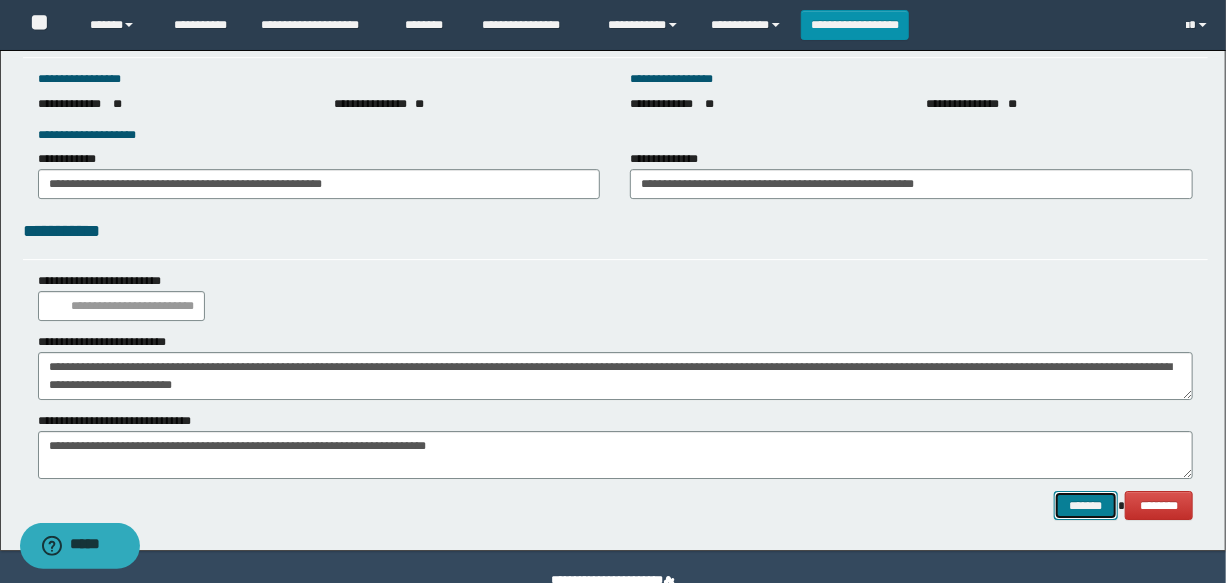 click on "*******" at bounding box center [1086, 506] 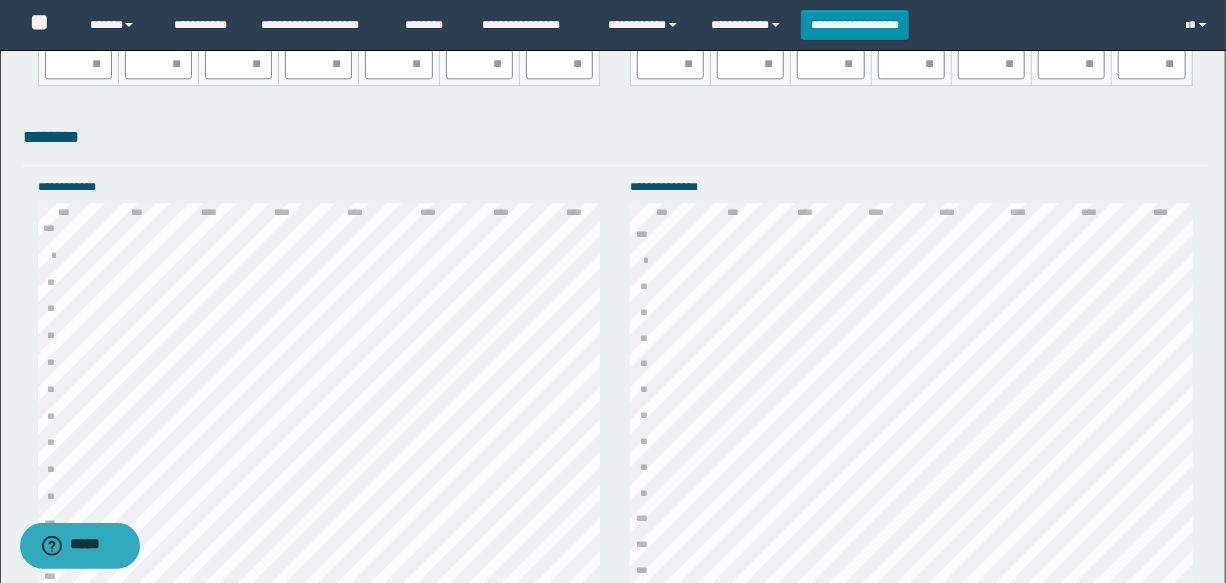 scroll, scrollTop: 1727, scrollLeft: 0, axis: vertical 